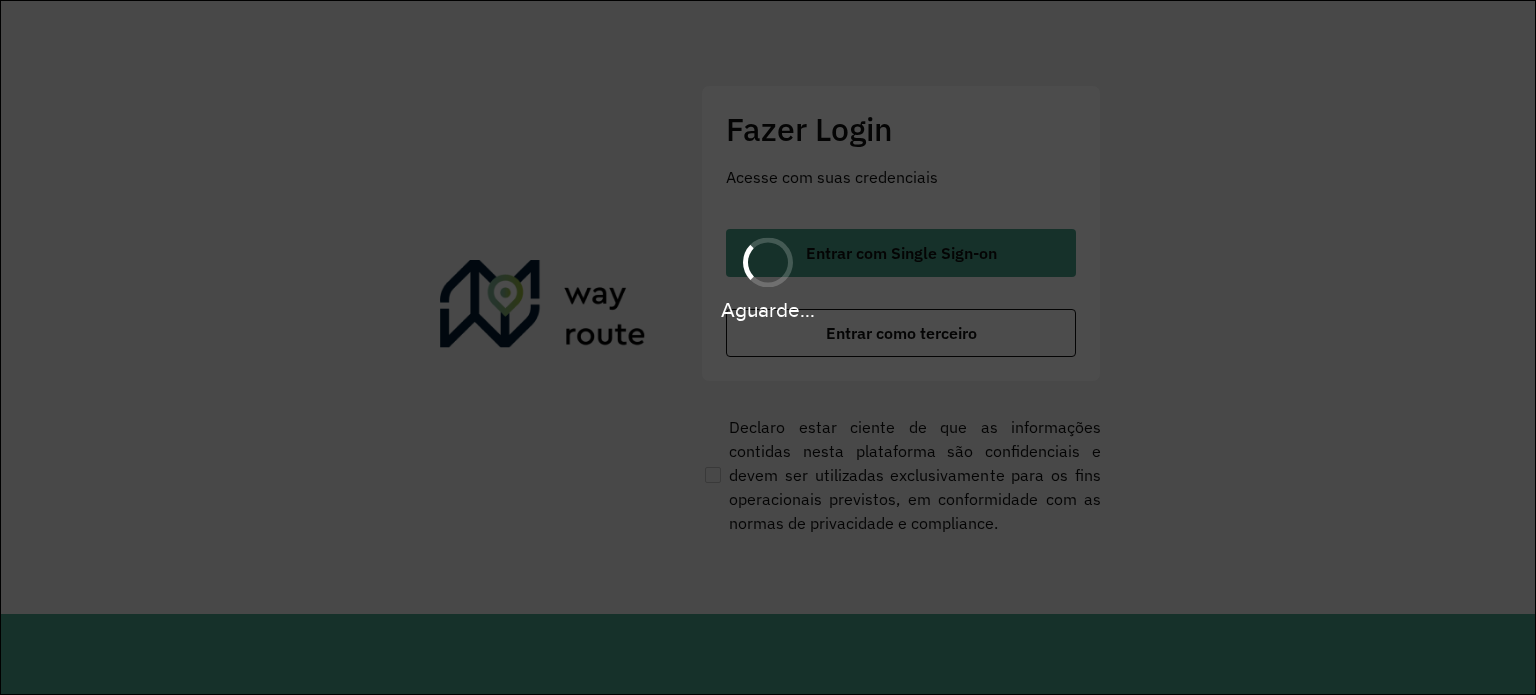 scroll, scrollTop: 0, scrollLeft: 0, axis: both 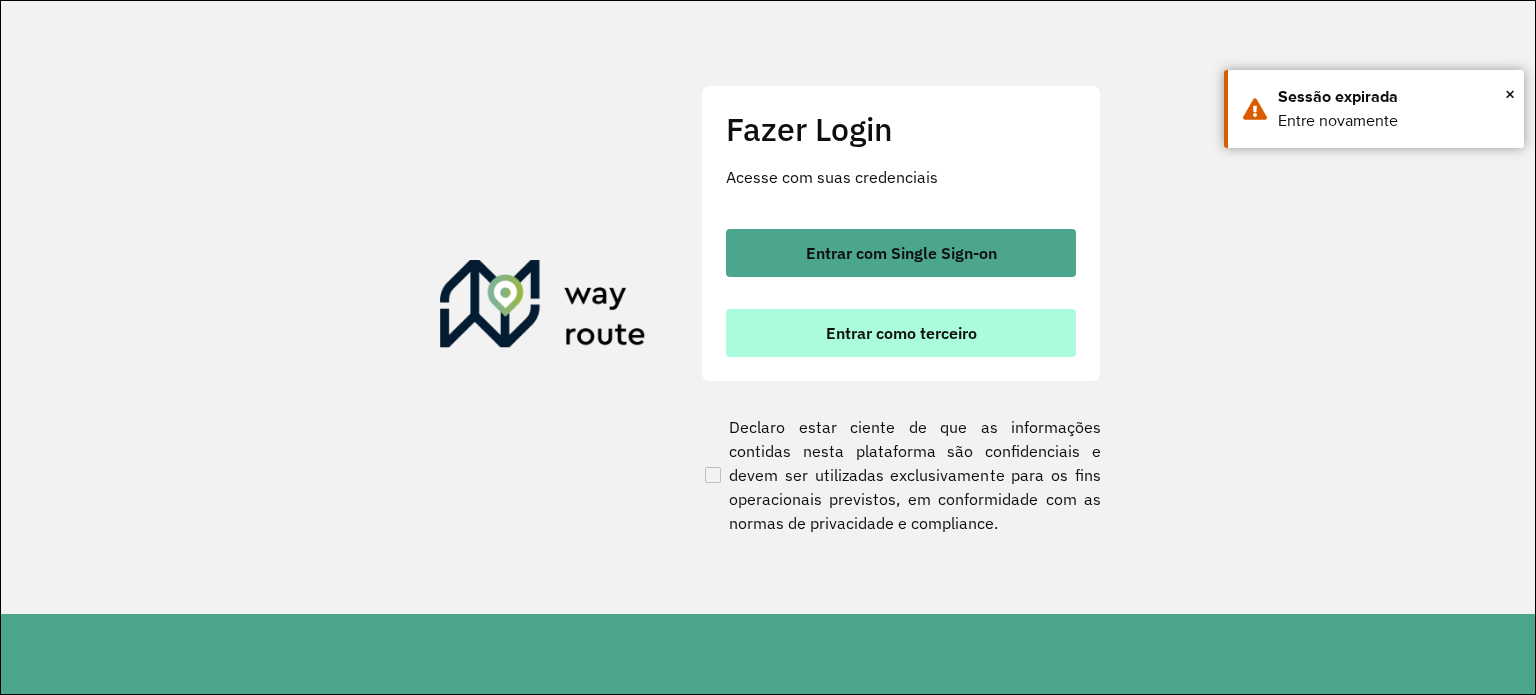 click on "Entrar como terceiro" at bounding box center (901, 333) 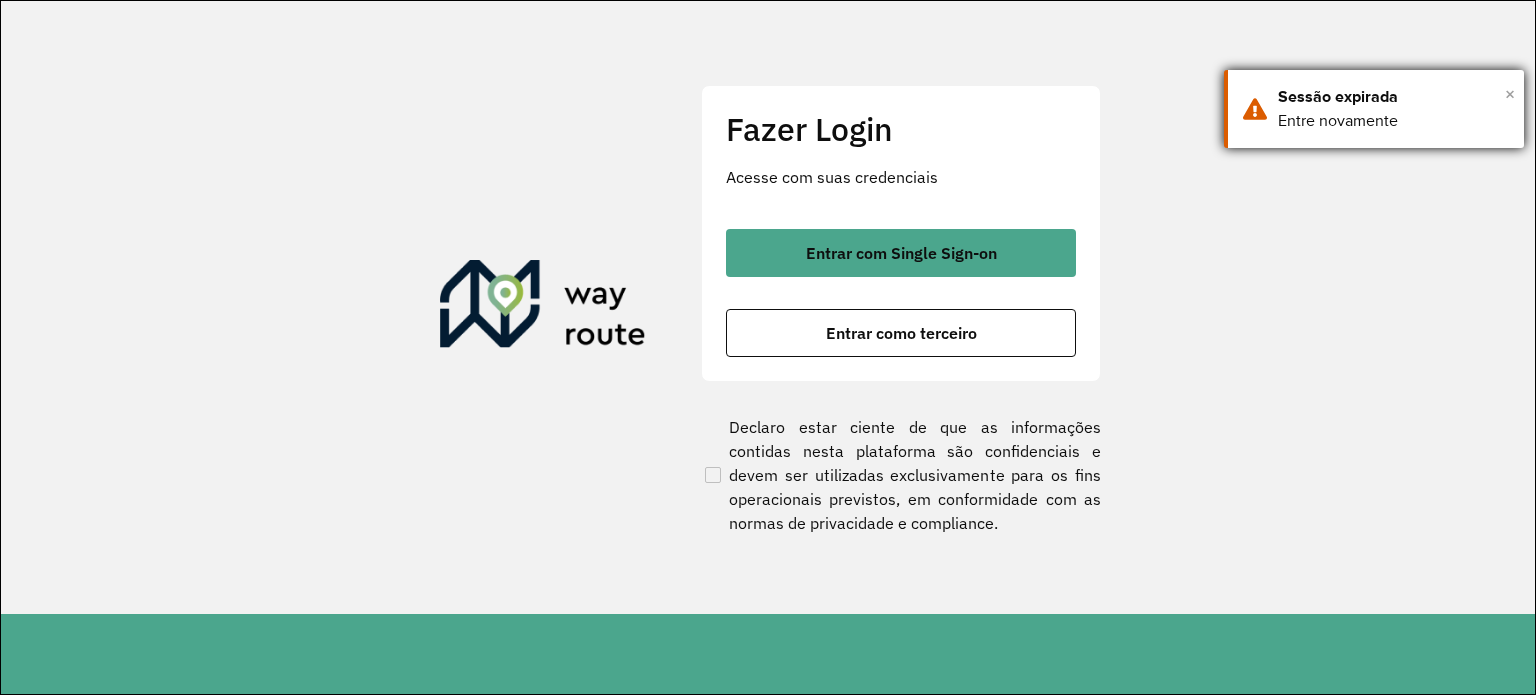 click on "×" at bounding box center (1510, 94) 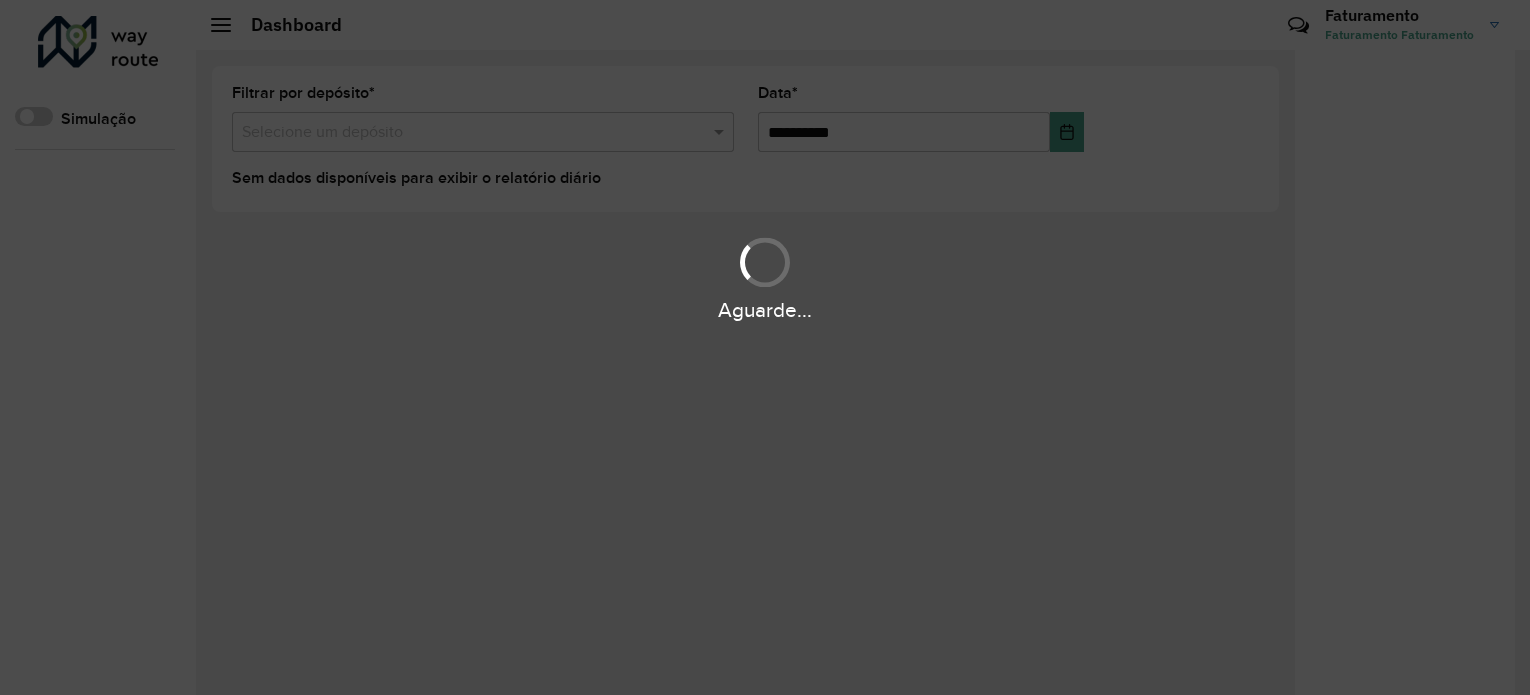 scroll, scrollTop: 0, scrollLeft: 0, axis: both 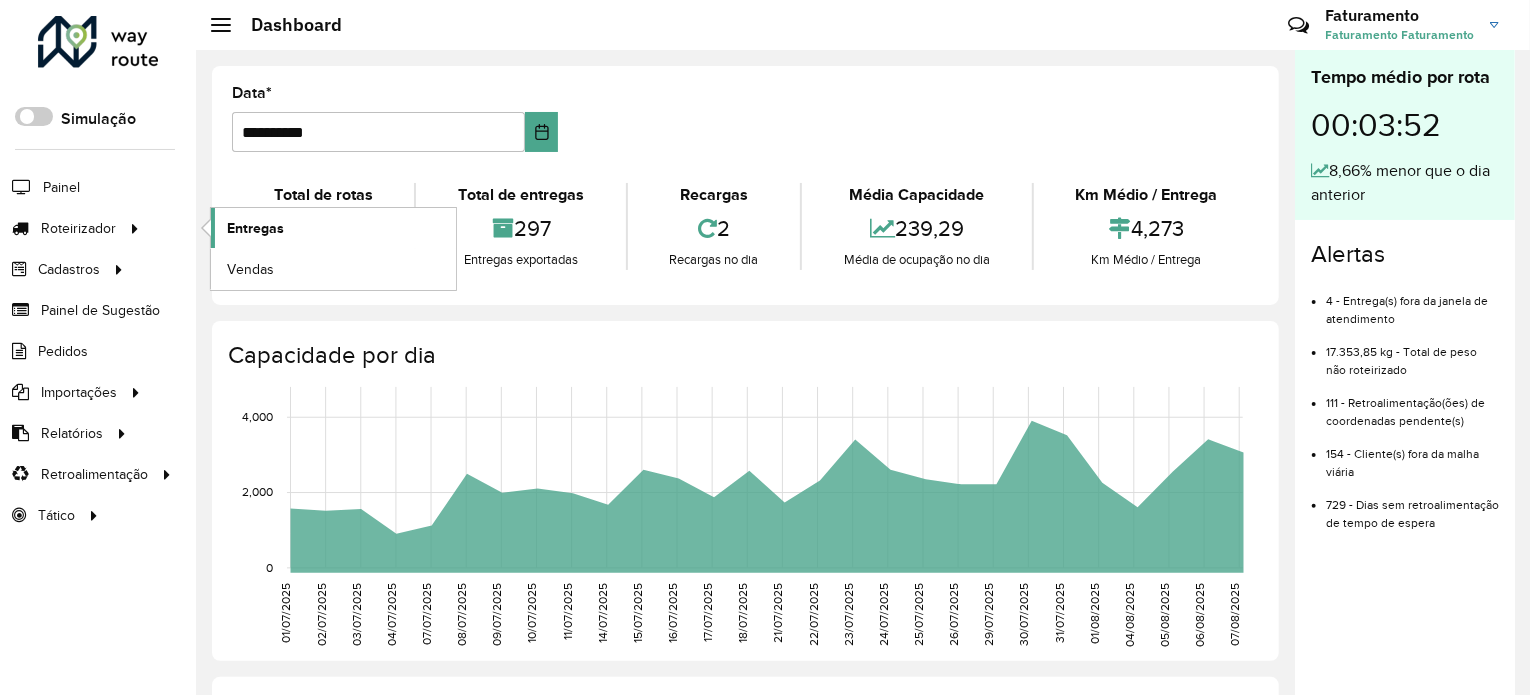 click on "Entregas" 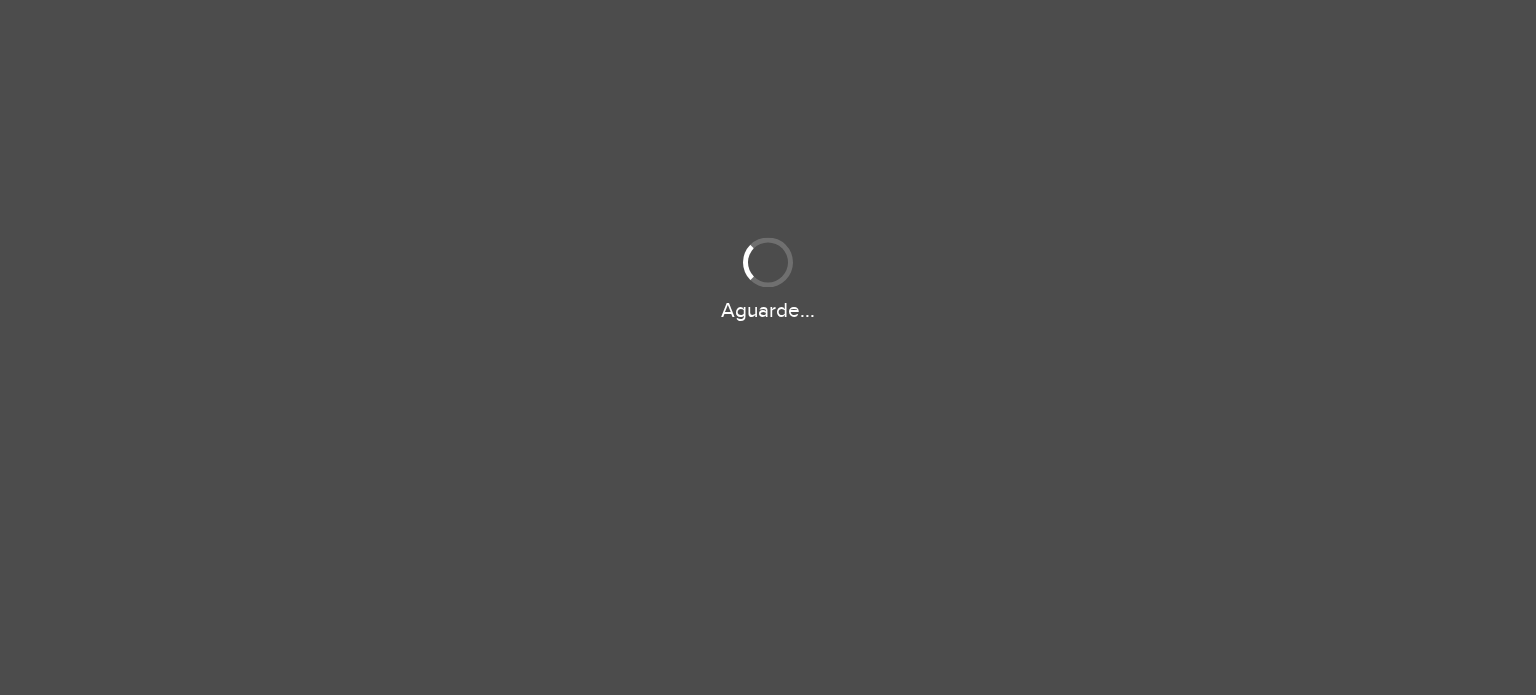 scroll, scrollTop: 0, scrollLeft: 0, axis: both 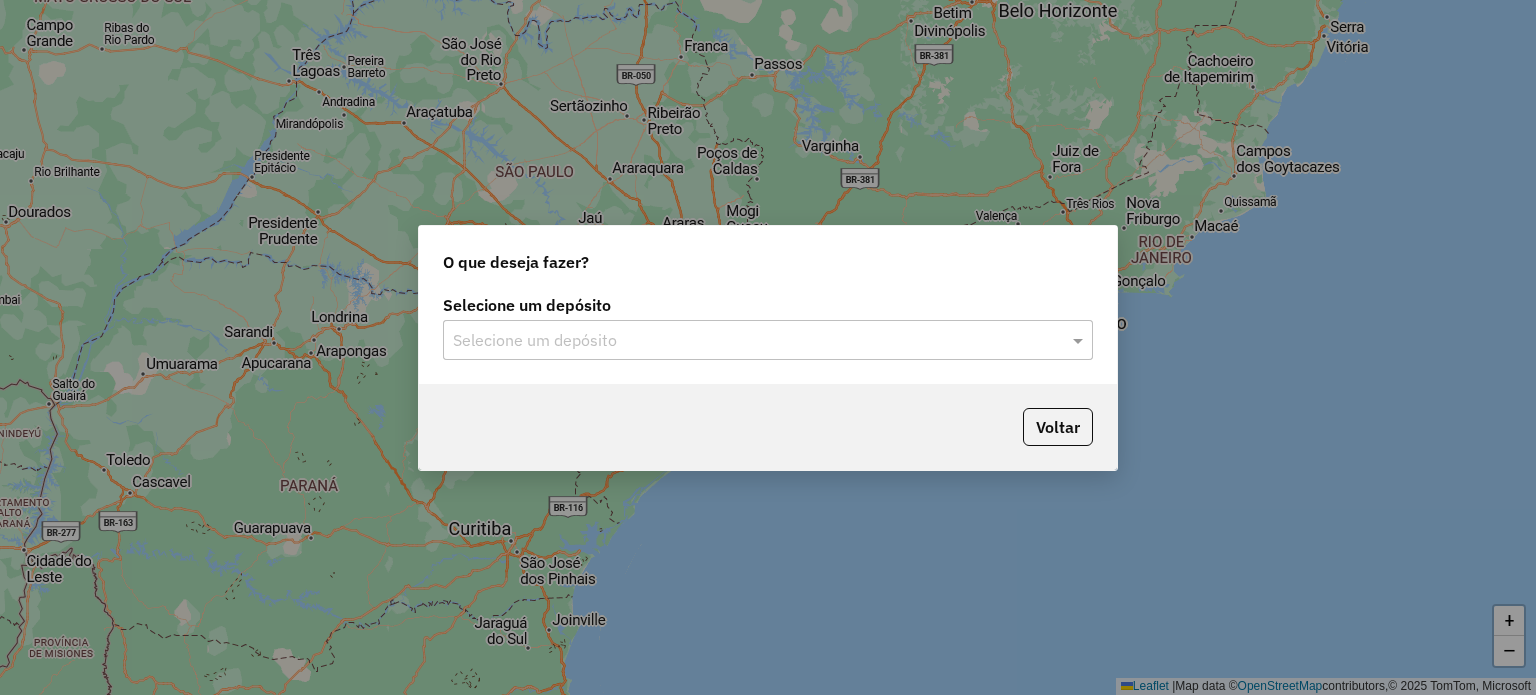 click 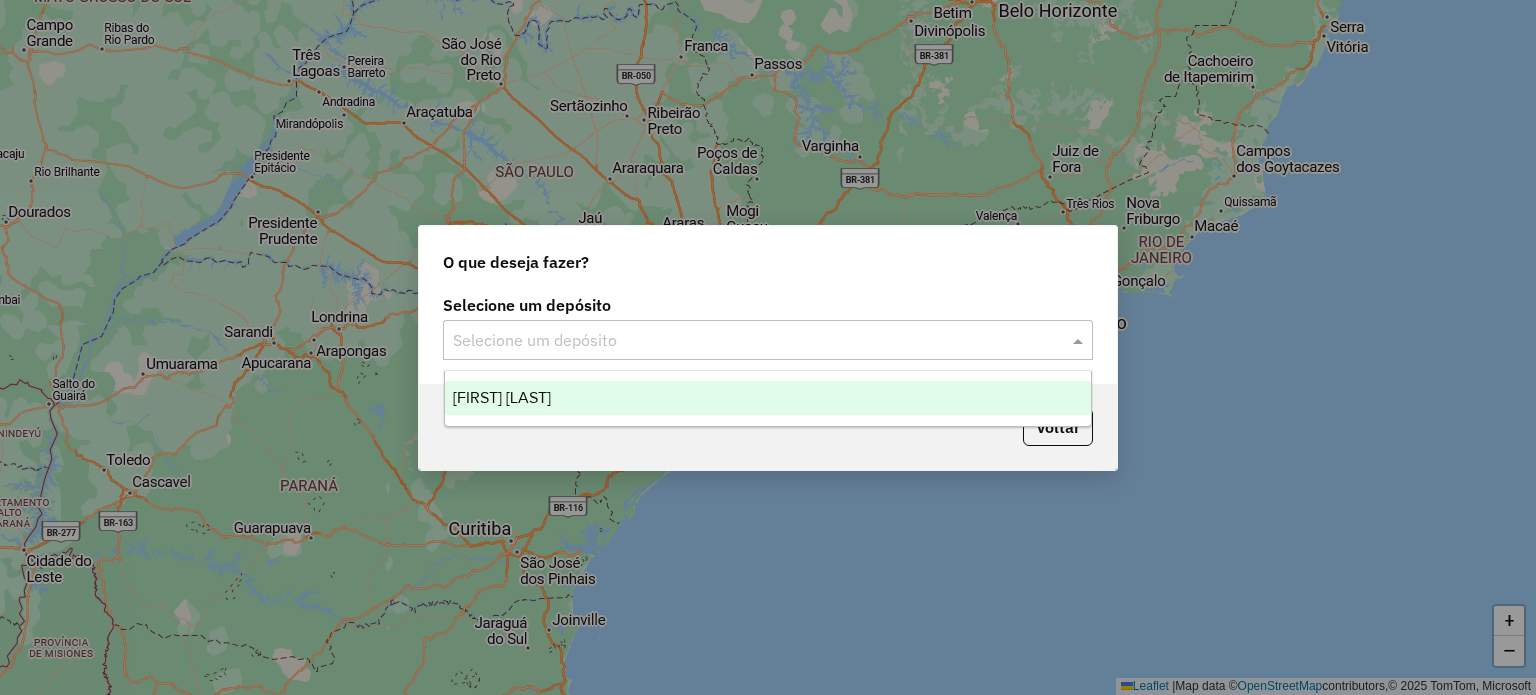 click on "LF Oliveira" at bounding box center [502, 397] 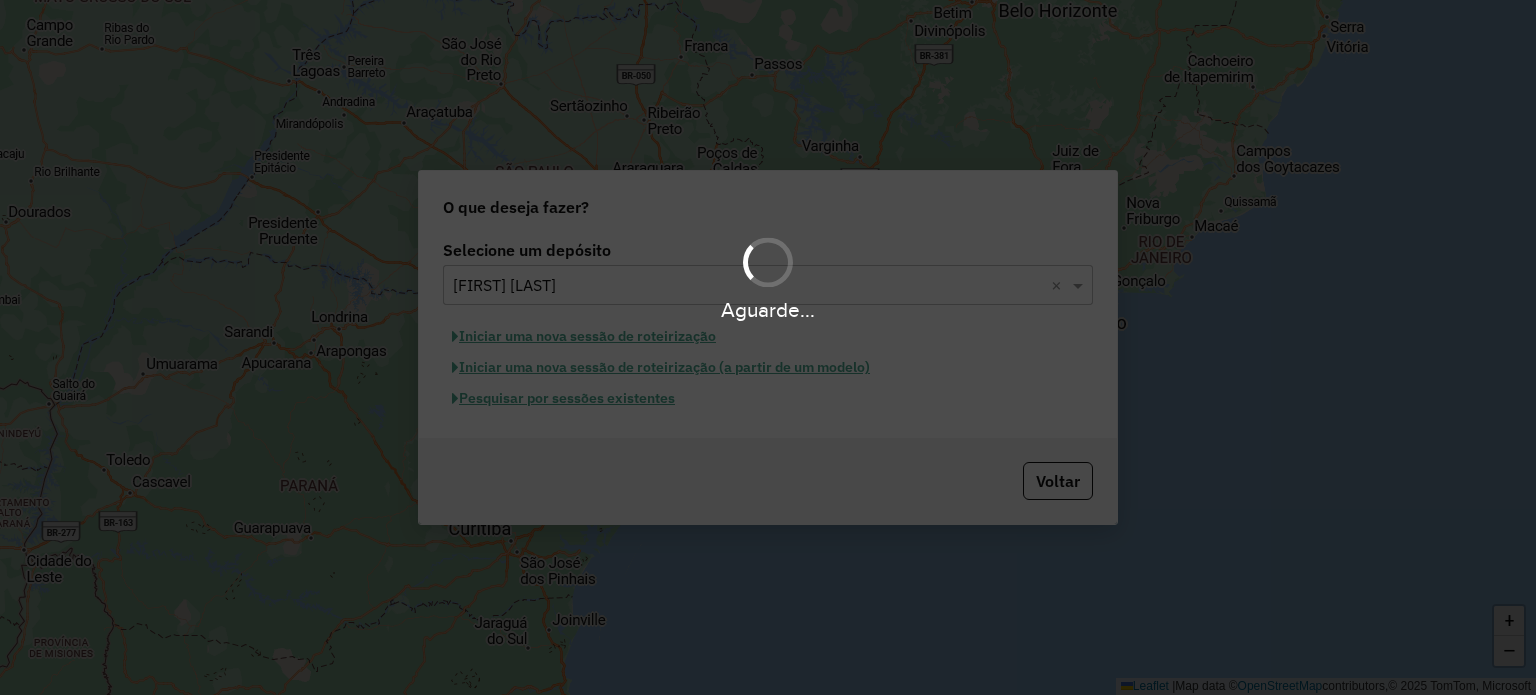 click on "Aguarde..." at bounding box center [768, 347] 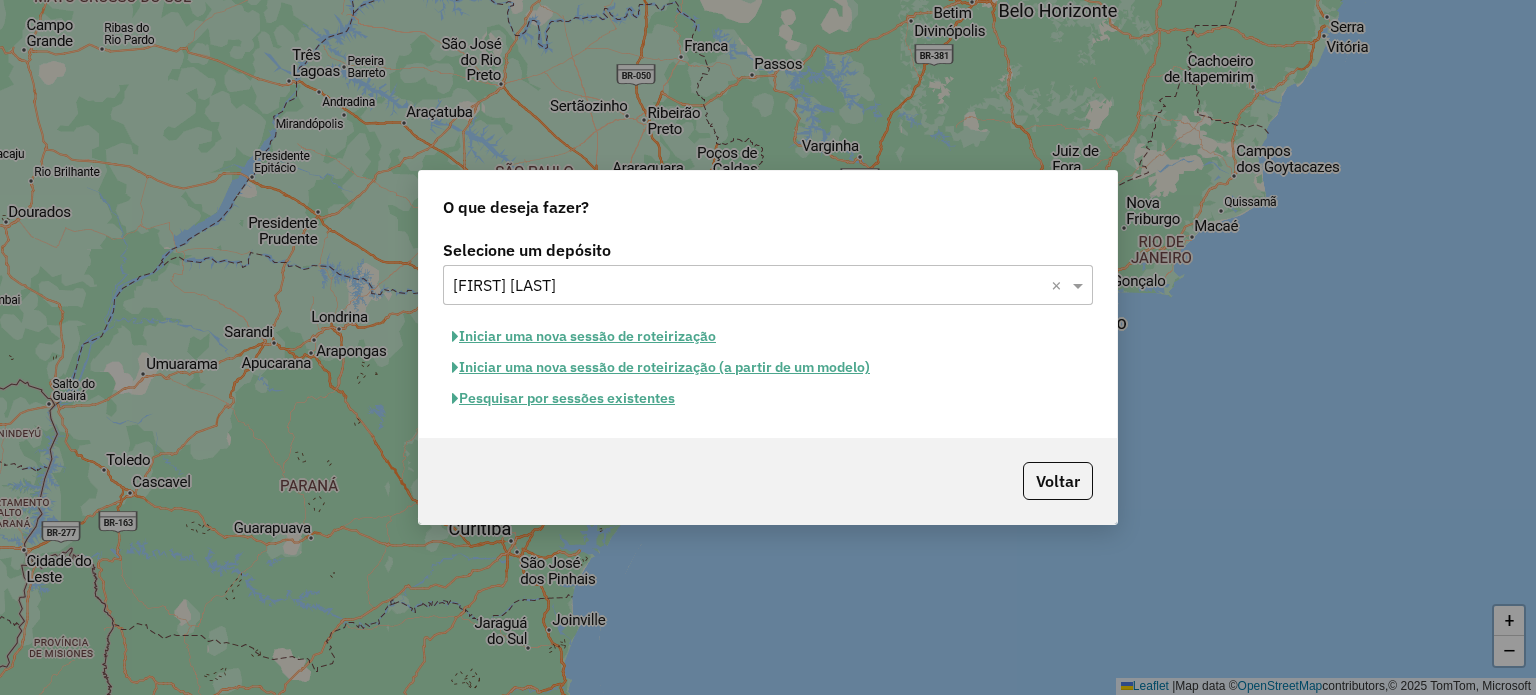 click on "Pesquisar por sessões existentes" 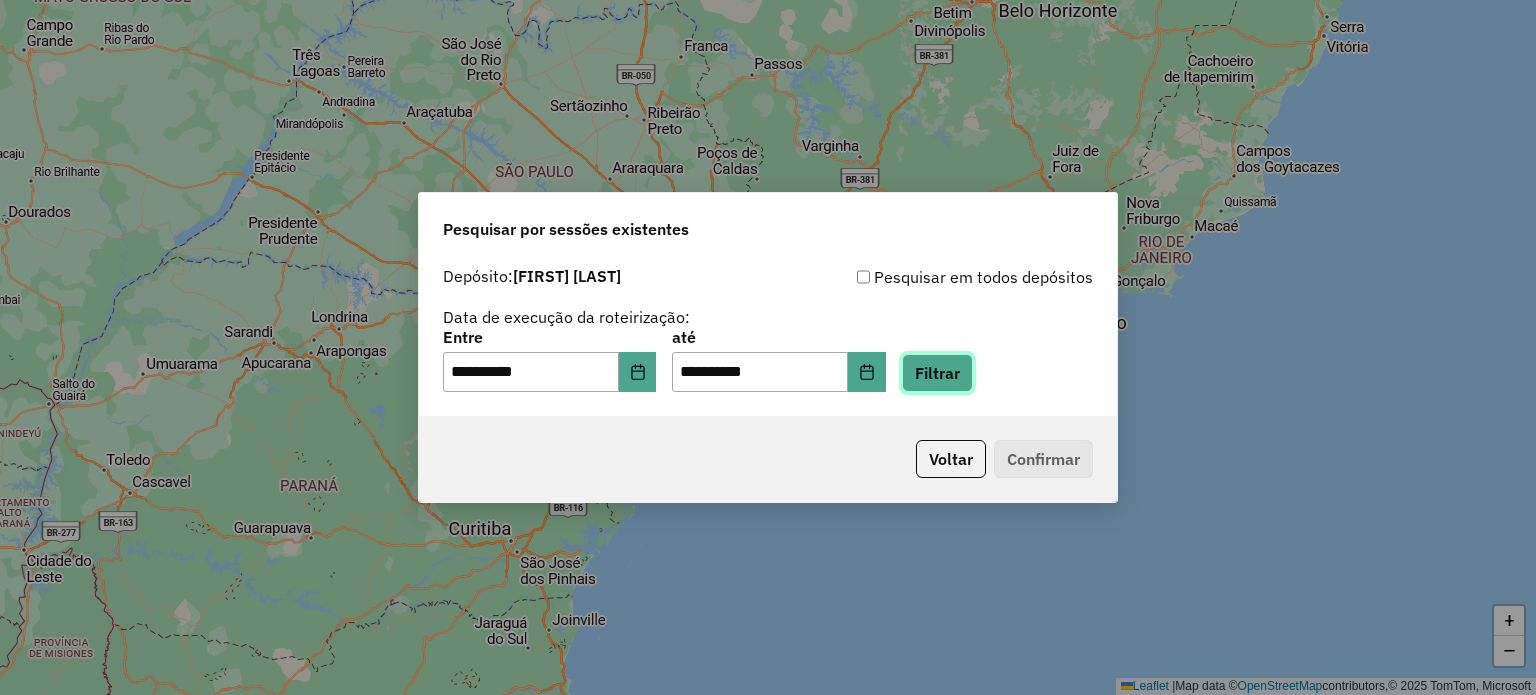 click on "Filtrar" 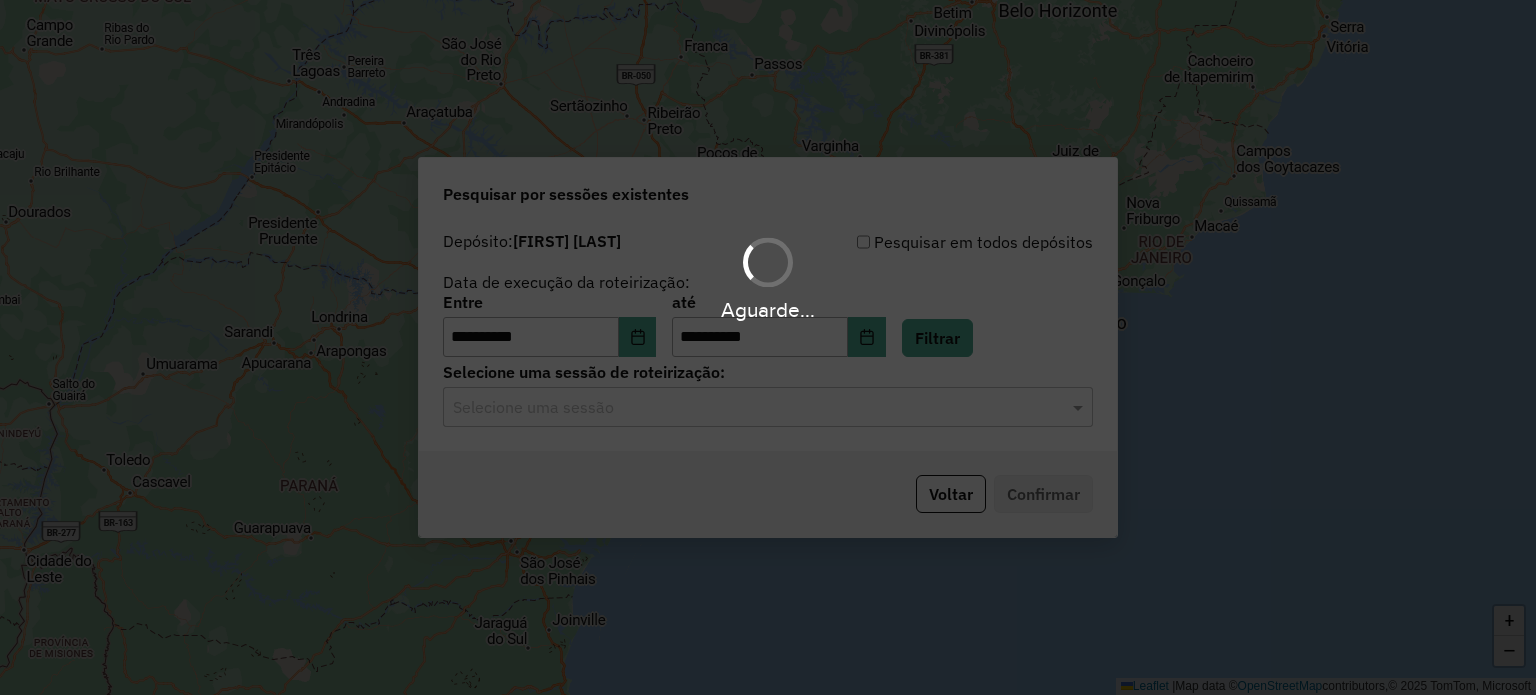 click on "**********" at bounding box center (768, 347) 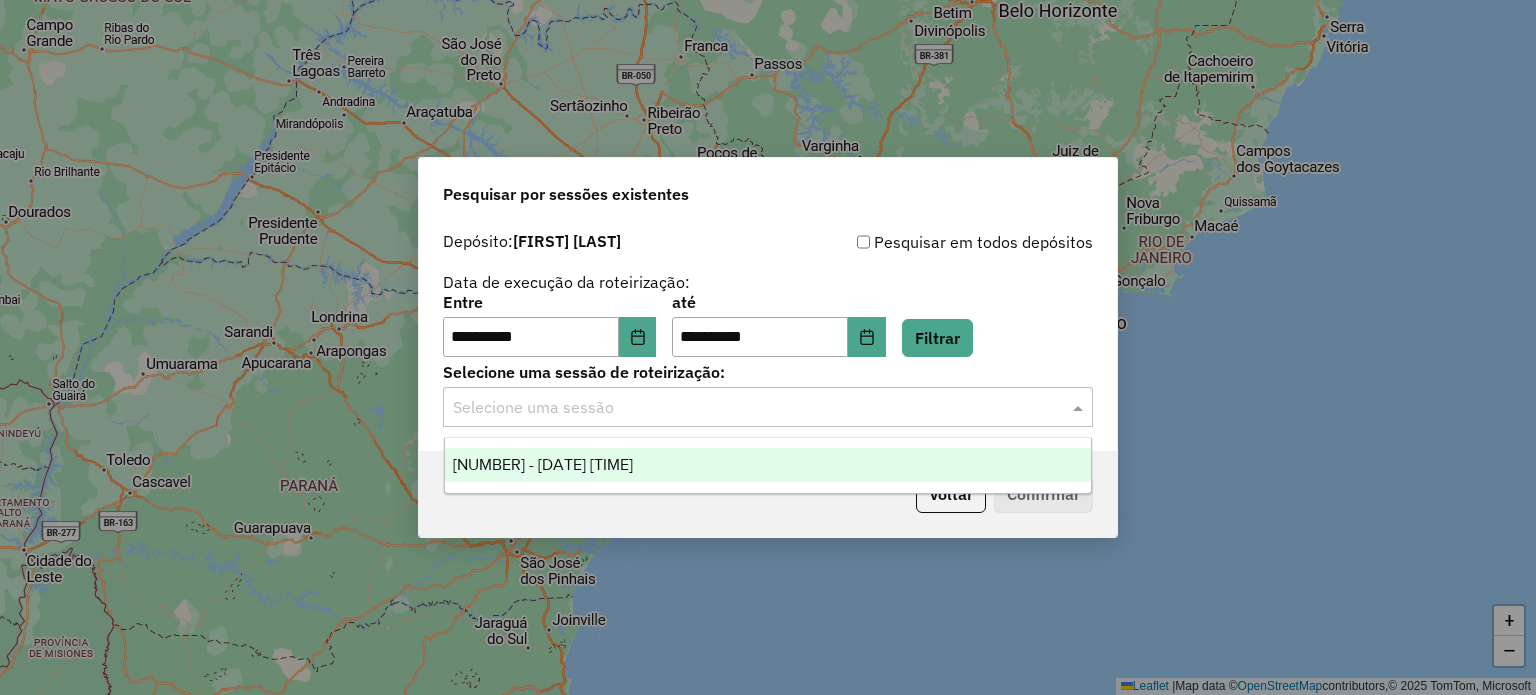 drag, startPoint x: 560, startPoint y: 410, endPoint x: 564, endPoint y: 439, distance: 29.274563 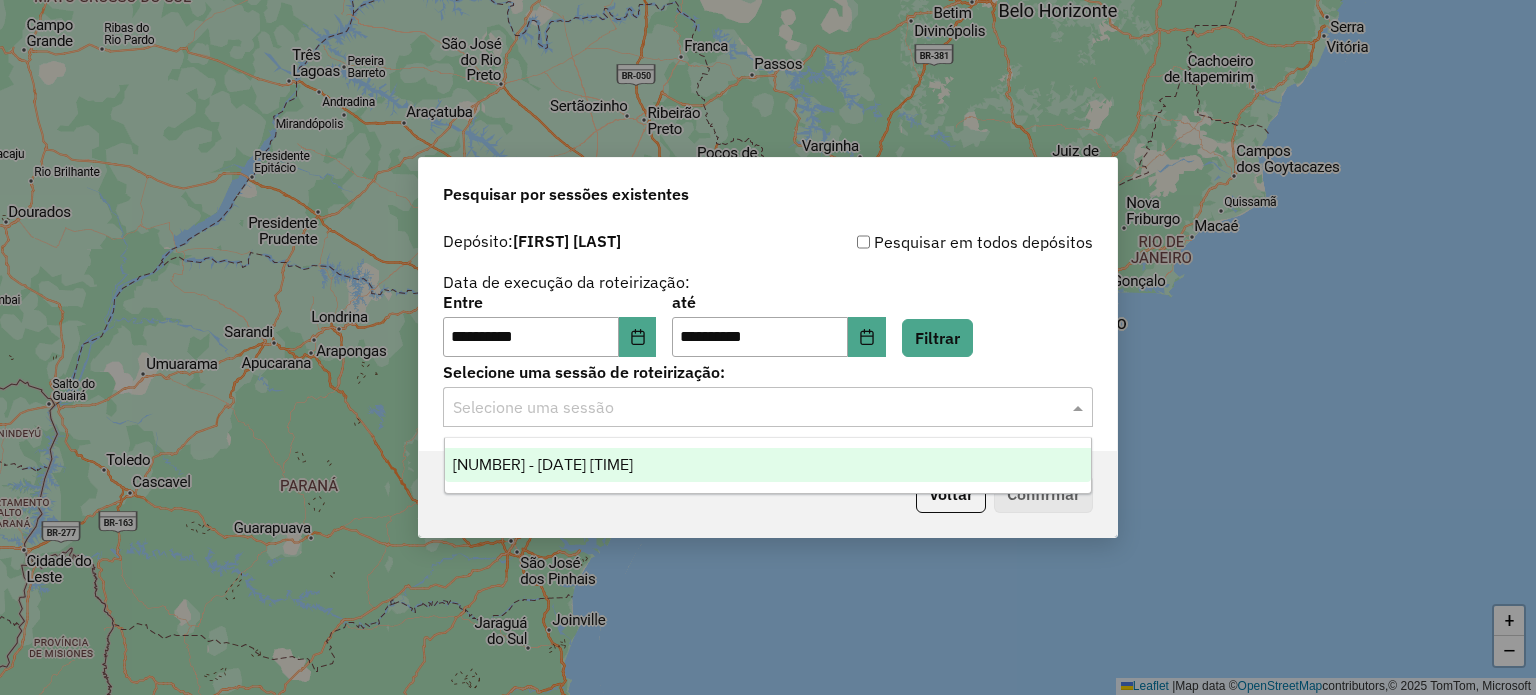 click 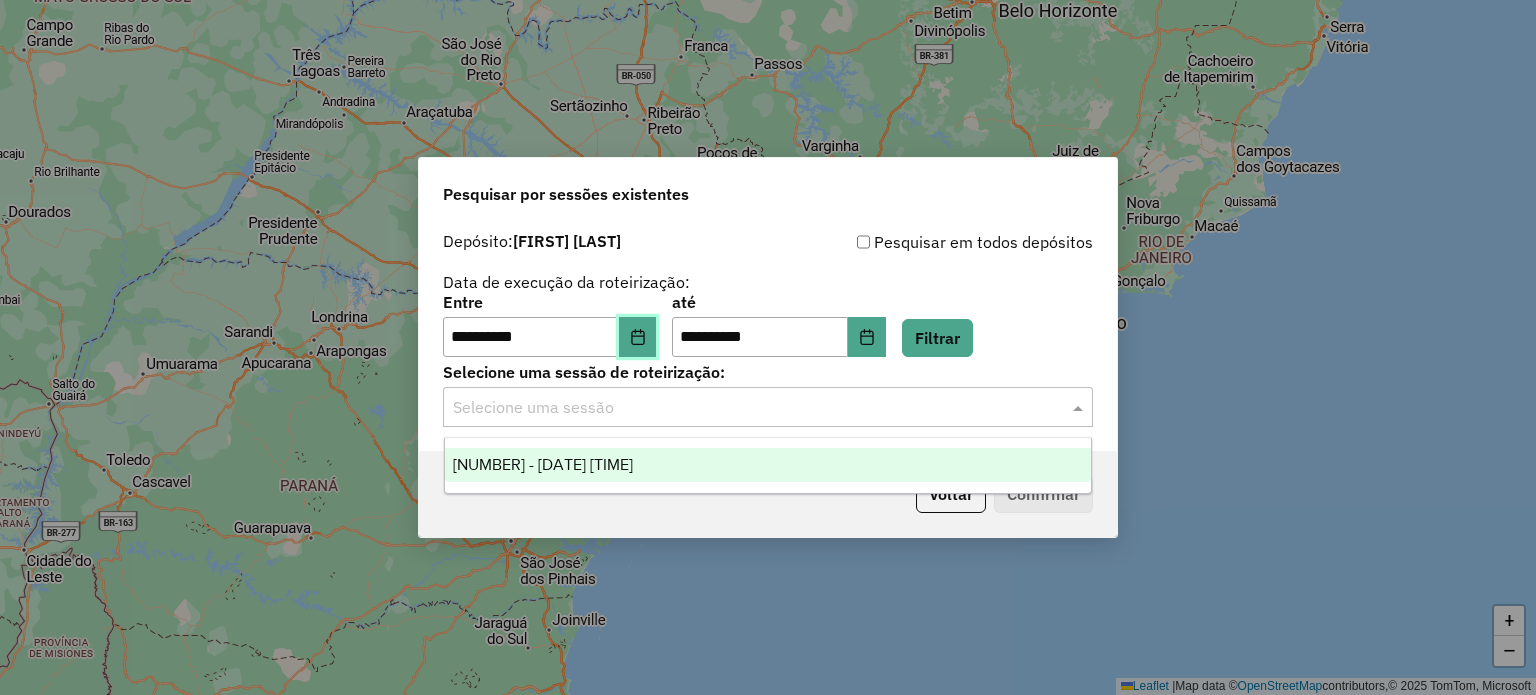 click 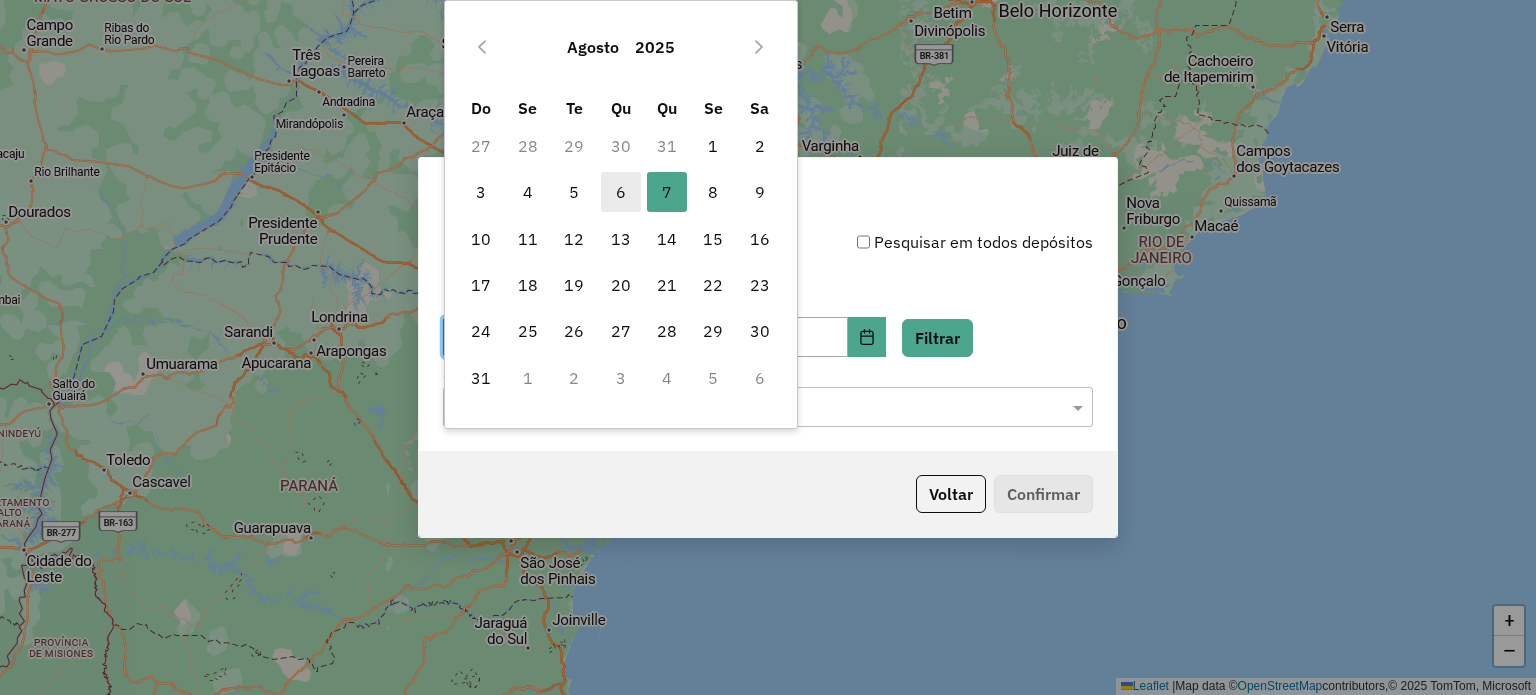 click on "6" at bounding box center (621, 192) 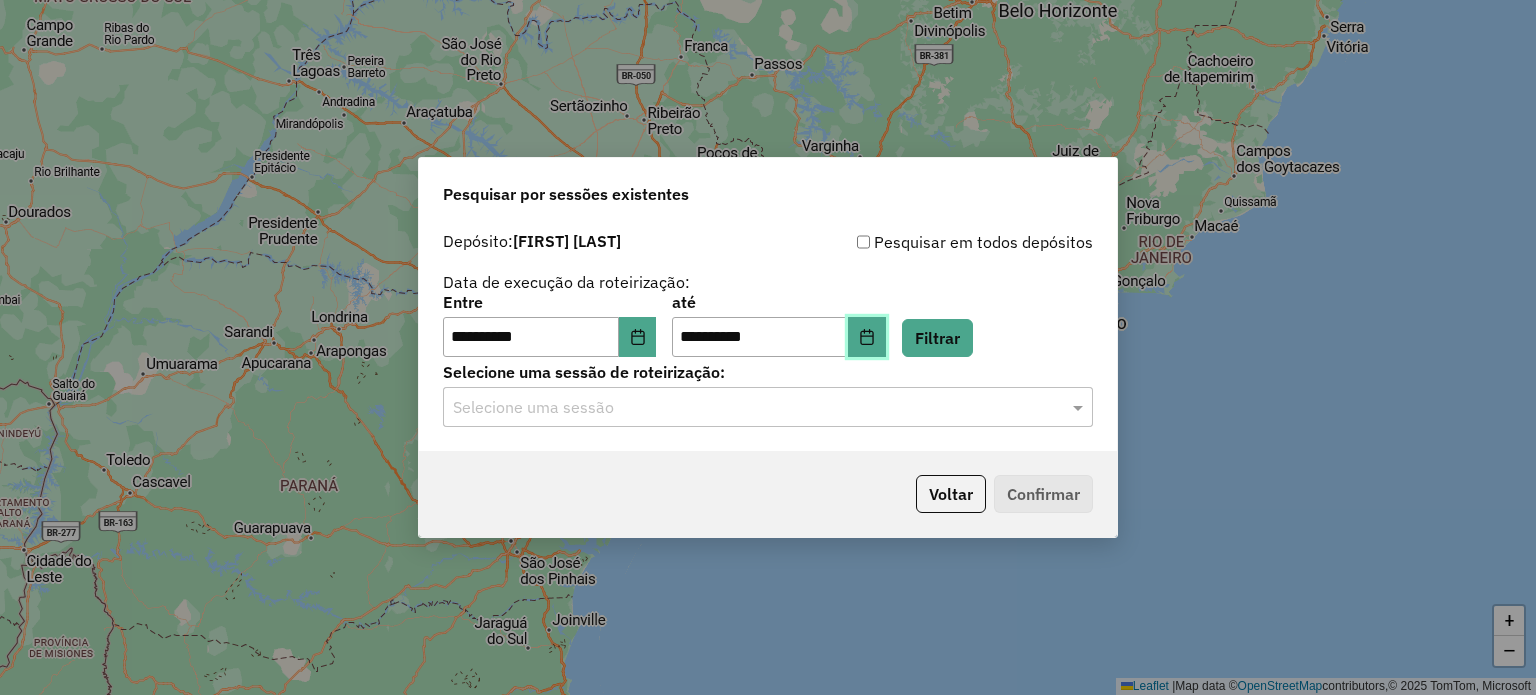 click at bounding box center [867, 337] 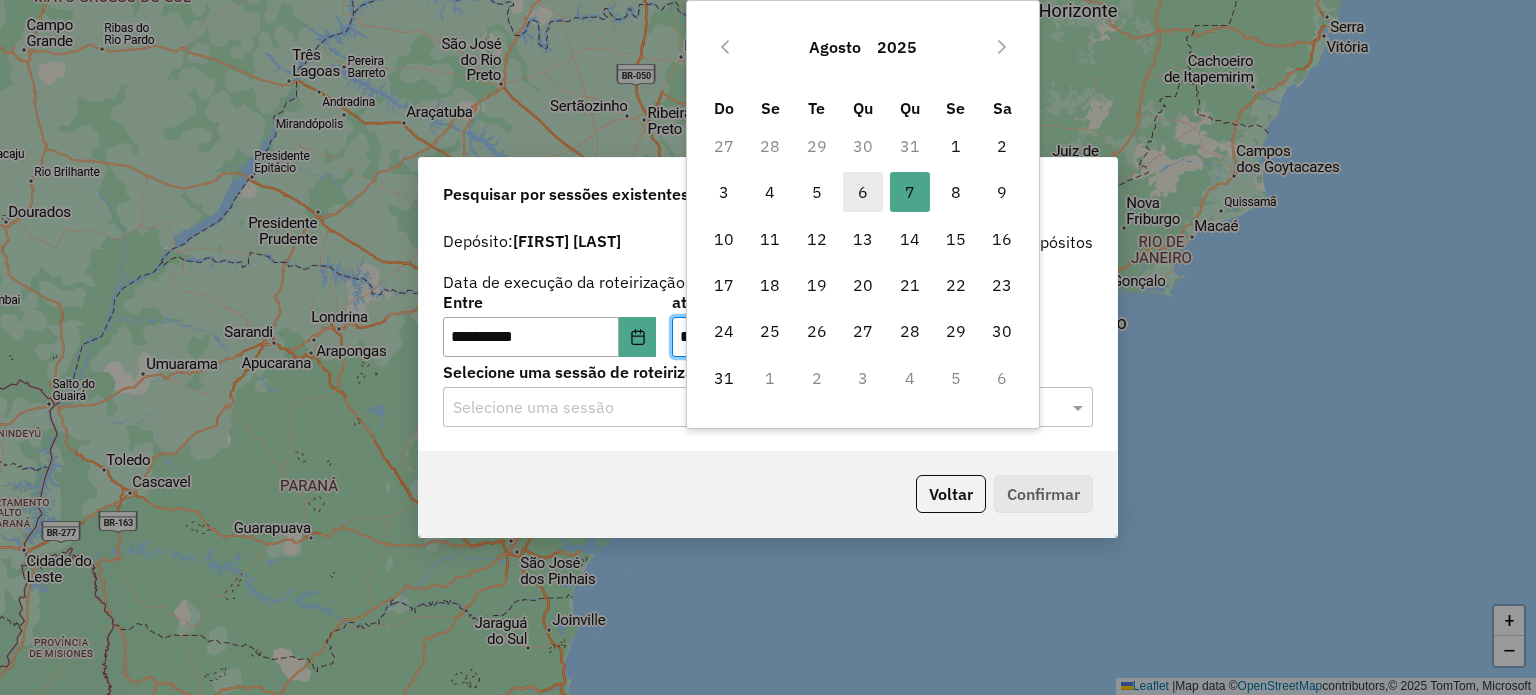 click on "6" at bounding box center [863, 192] 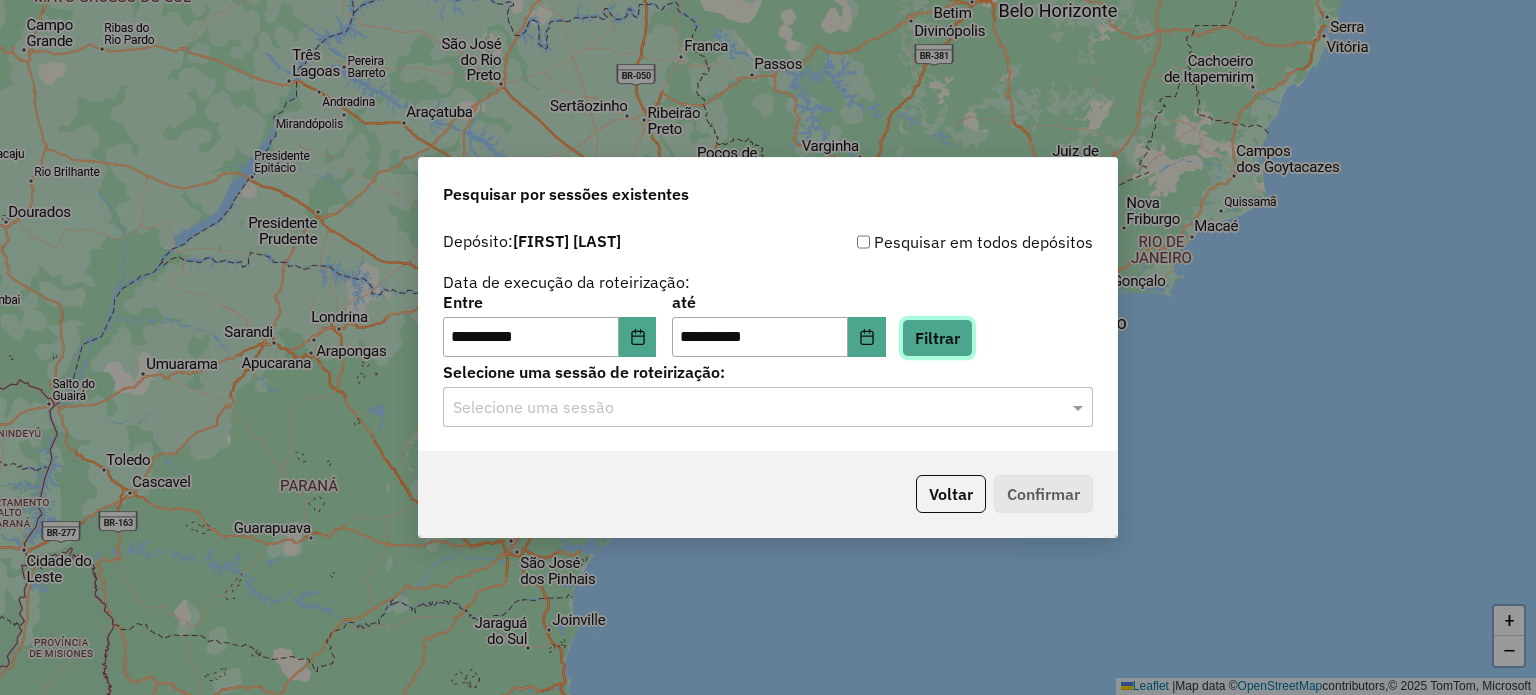 click on "Filtrar" 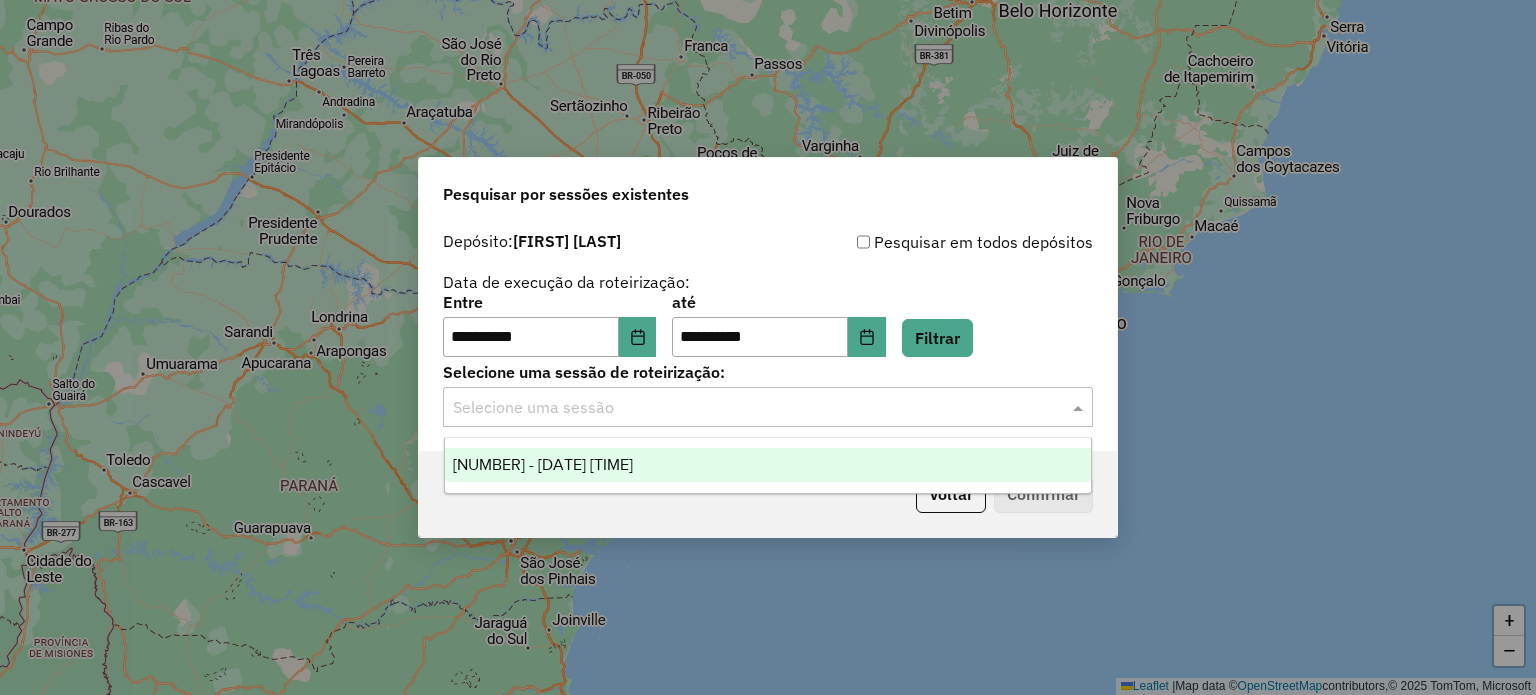 click 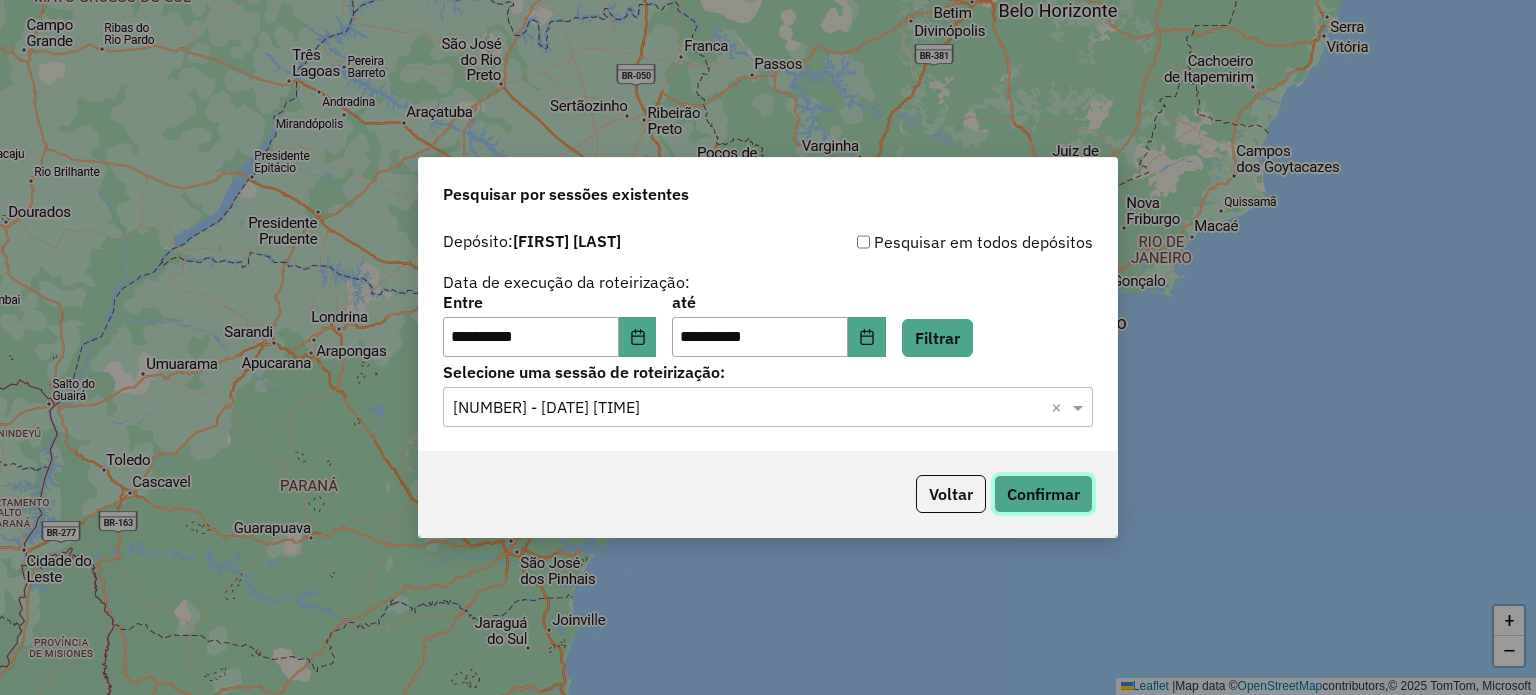 click on "Confirmar" 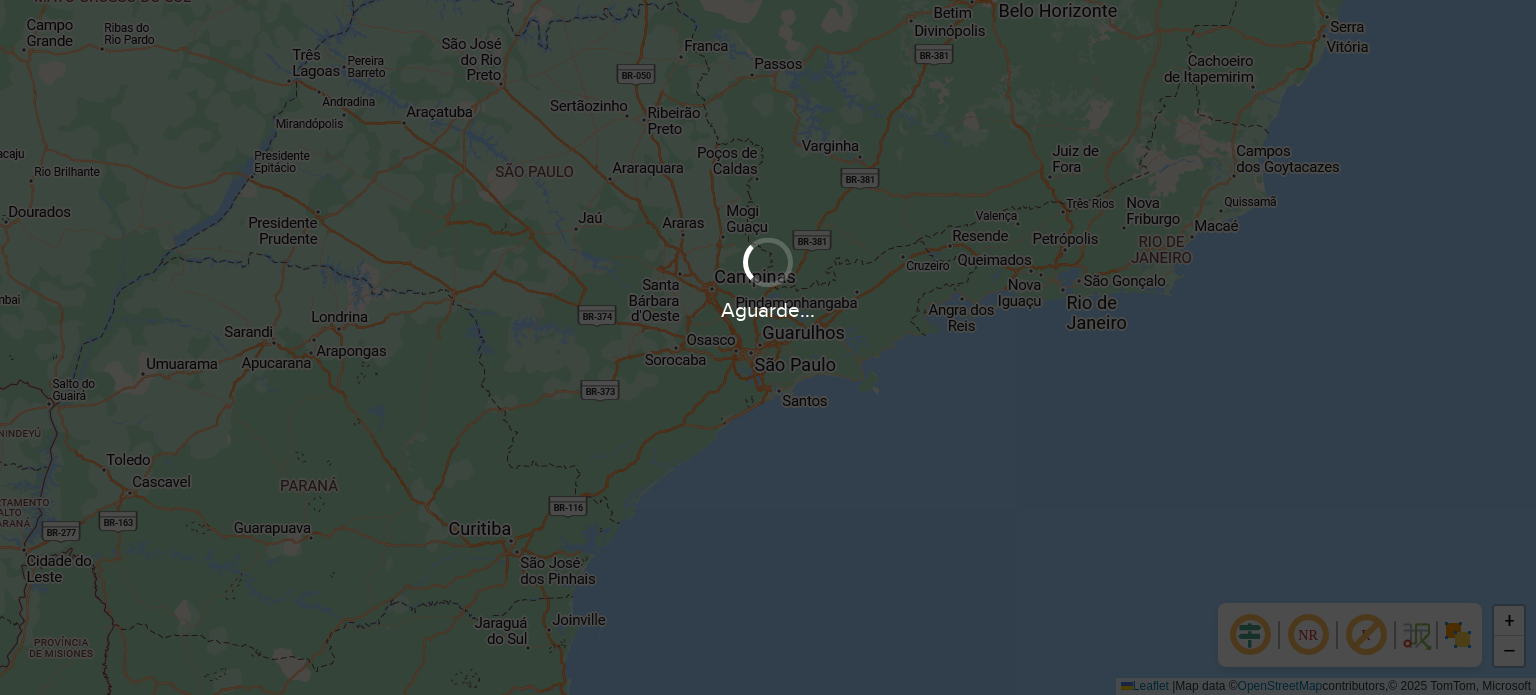 scroll, scrollTop: 0, scrollLeft: 0, axis: both 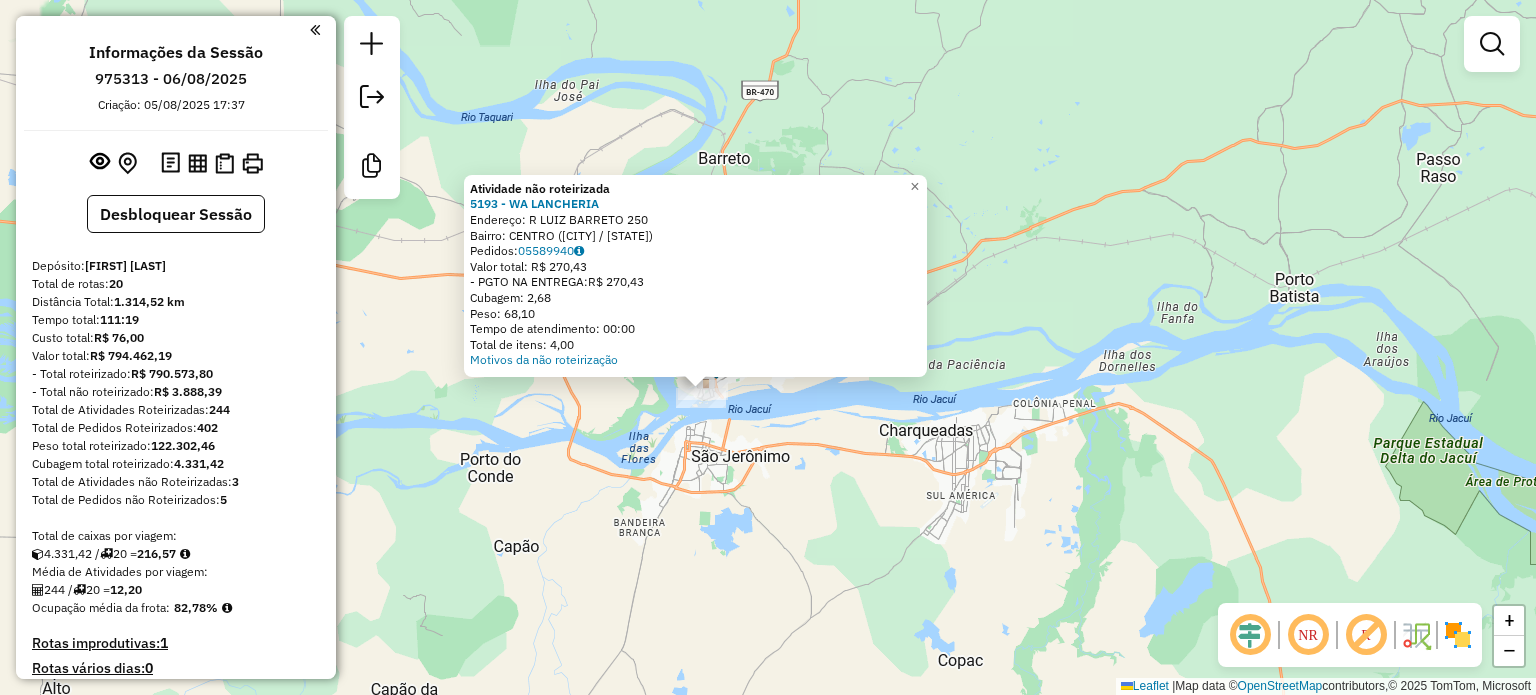 click on "Atividade não roteirizada 5193 - WA LANCHERIA  Endereço: R LUIZ BARRETO [NUMBER]   Bairro: CENTRO ([CITY] / [STATE])   Pedidos:  [PHONE]   Valor total: R$ 270,43   - PGTO NA ENTREGA:  R$ 270,43   Cubagem: 2,68   Peso: 68,10   Tempo de atendimento: 00:00   Total de itens: 4,00  Motivos da não roteirização × Janela de atendimento Grade de atendimento Capacidade Transportadoras Veículos Cliente Pedidos  Rotas Selecione os dias de semana para filtrar as janelas de atendimento  Seg   Ter   Qua   Qui   Sex   Sáb   Dom  Informe o período da janela de atendimento: De: Até:  Filtrar exatamente a janela do cliente  Considerar janela de atendimento padrão  Selecione os dias de semana para filtrar as grades de atendimento  Seg   Ter   Qua   Qui   Sex   Sáb   Dom   Considerar clientes sem dia de atendimento cadastrado  Clientes fora do dia de atendimento selecionado Filtrar as atividades entre os valores definidos abaixo:  Peso mínimo:   Peso máximo:   Cubagem mínima:   Cubagem máxima:   De:   Até:   De:   Até:" 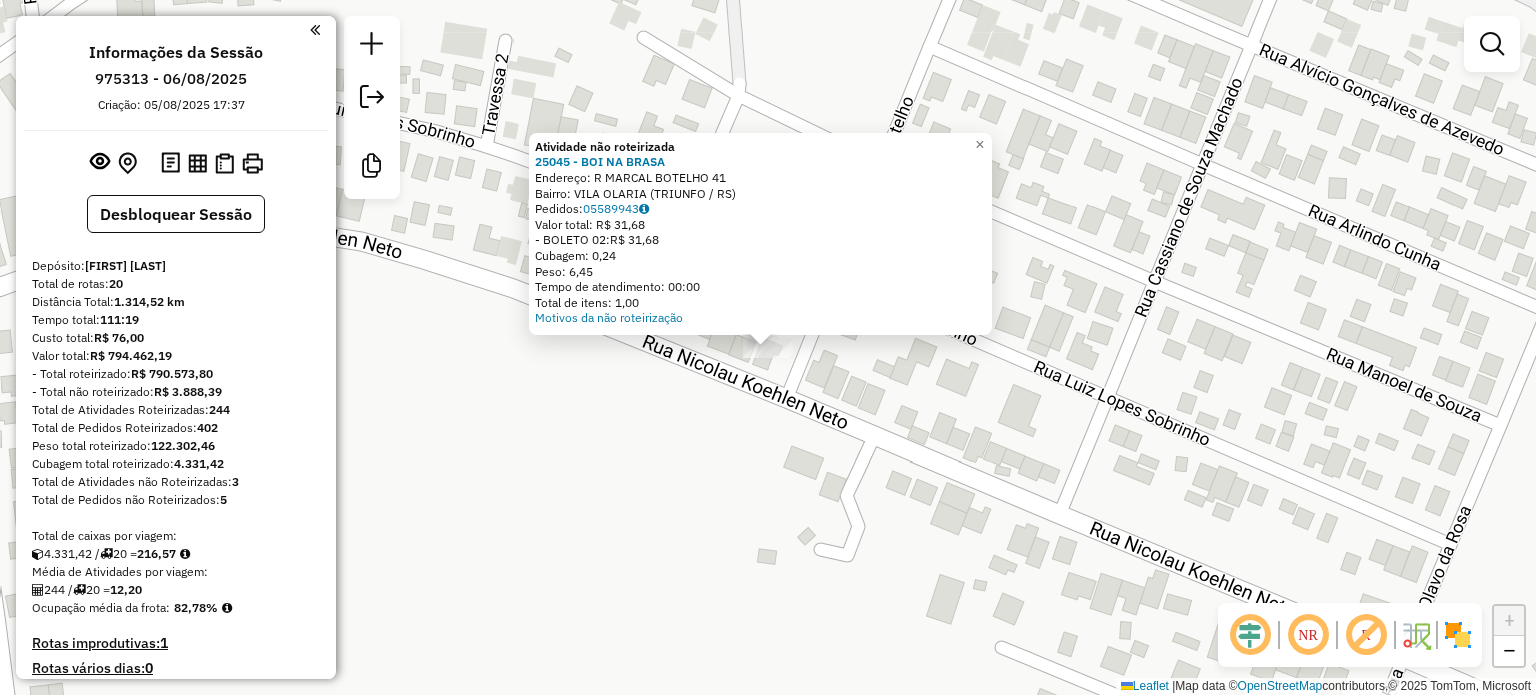 drag, startPoint x: 821, startPoint y: 481, endPoint x: 490, endPoint y: -12, distance: 593.80975 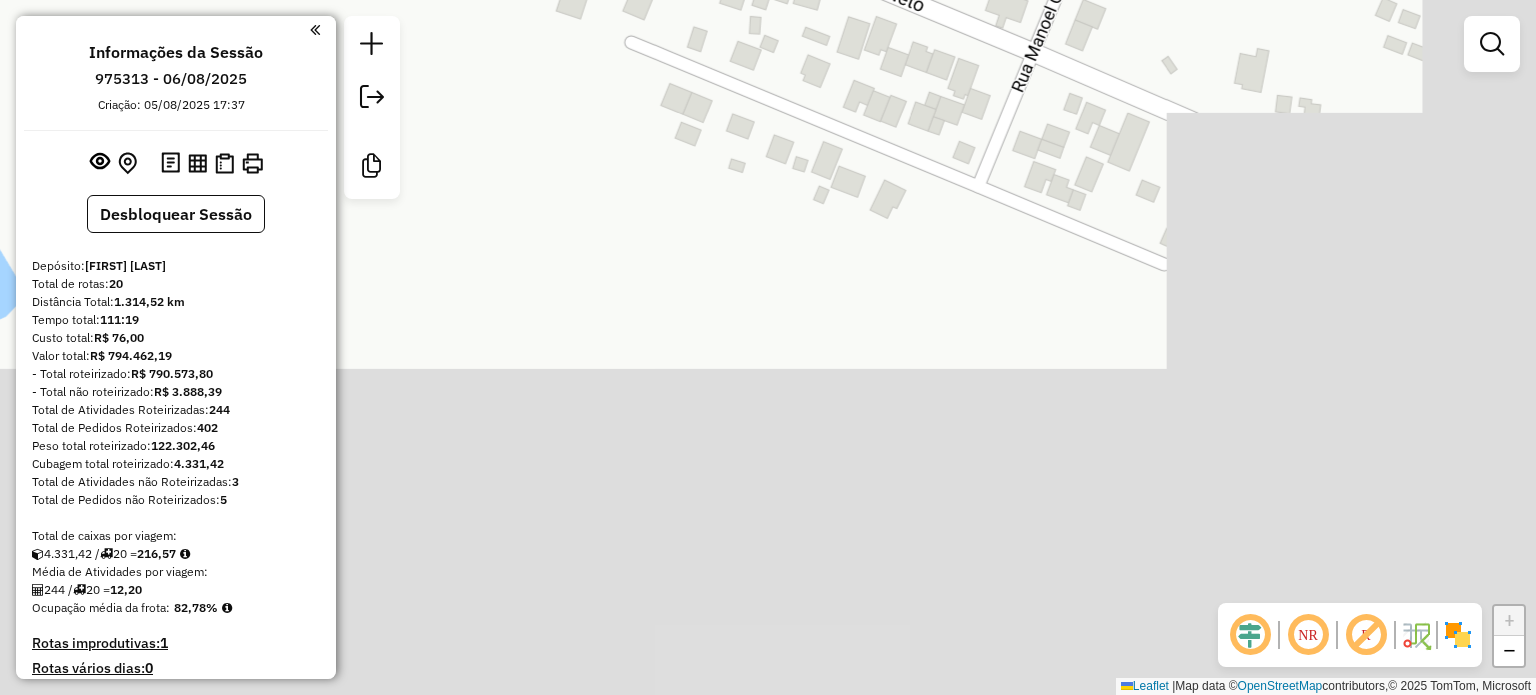 drag, startPoint x: 669, startPoint y: 275, endPoint x: 672, endPoint y: -121, distance: 396.01135 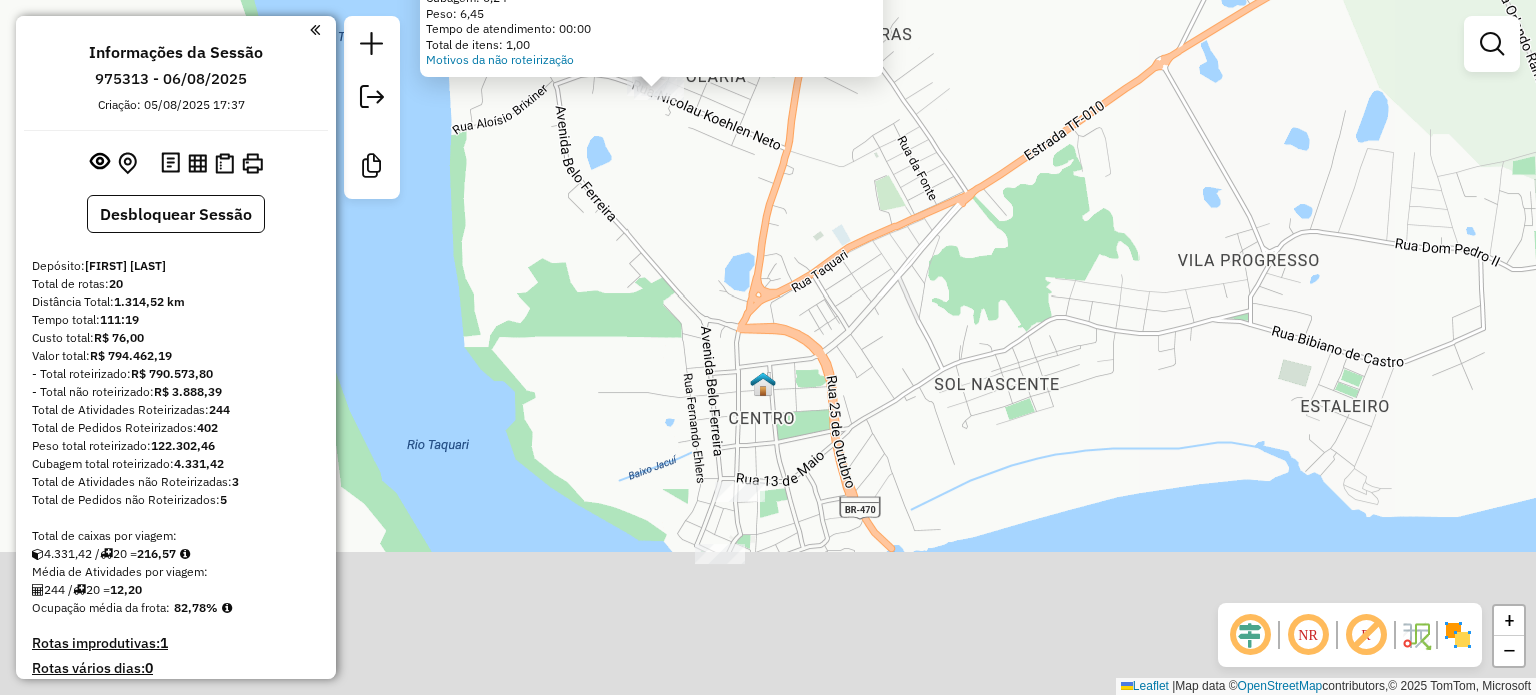 drag, startPoint x: 832, startPoint y: 549, endPoint x: 776, endPoint y: 192, distance: 361.36548 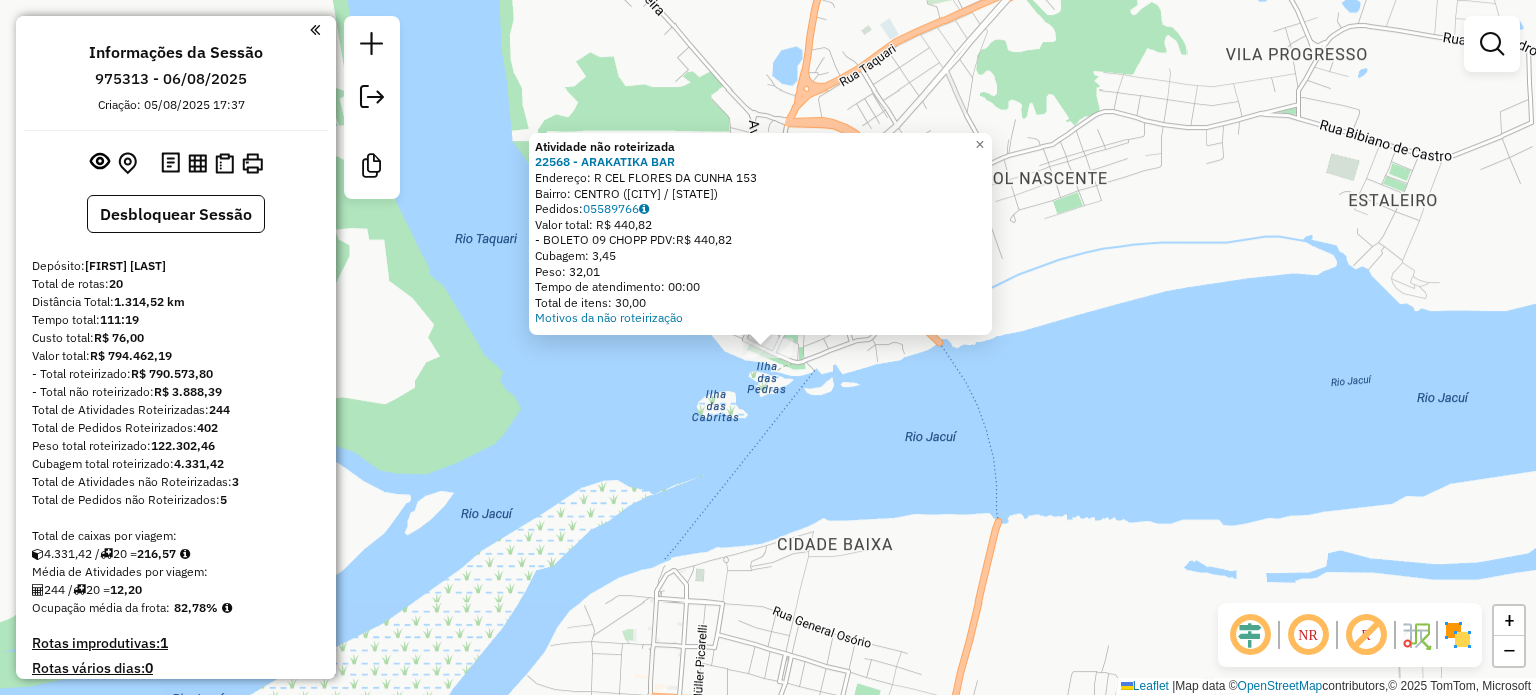 click on "Atividade não roteirizada 22568 - ARAKATIKA BAR  Endereço: R CEL FLORES DA CUNHA [NUMBER]   Bairro: CENTRO ([CITY] / [STATE])   Pedidos:  [PHONE]   Valor total: R$ 440,82   - BOLETO 09 CHOPP PDV:  R$ 440,82   Cubagem: 3,45   Peso: 32,01   Tempo de atendimento: 00:00   Total de itens: 30,00  Motivos da não roteirização × Janela de atendimento Grade de atendimento Capacidade Transportadoras Veículos Cliente Pedidos  Rotas Selecione os dias de semana para filtrar as janelas de atendimento  Seg   Ter   Qua   Qui   Sex   Sáb   Dom  Informe o período da janela de atendimento: De: Até:  Filtrar exatamente a janela do cliente  Considerar janela de atendimento padrão  Selecione os dias de semana para filtrar as grades de atendimento  Seg   Ter   Qua   Qui   Sex   Sáb   Dom   Considerar clientes sem dia de atendimento cadastrado  Clientes fora do dia de atendimento selecionado Filtrar as atividades entre os valores definidos abaixo:  Peso mínimo:   Peso máximo:   Cubagem mínima:   Cubagem máxima:   De:   Até:   De:   Até:" 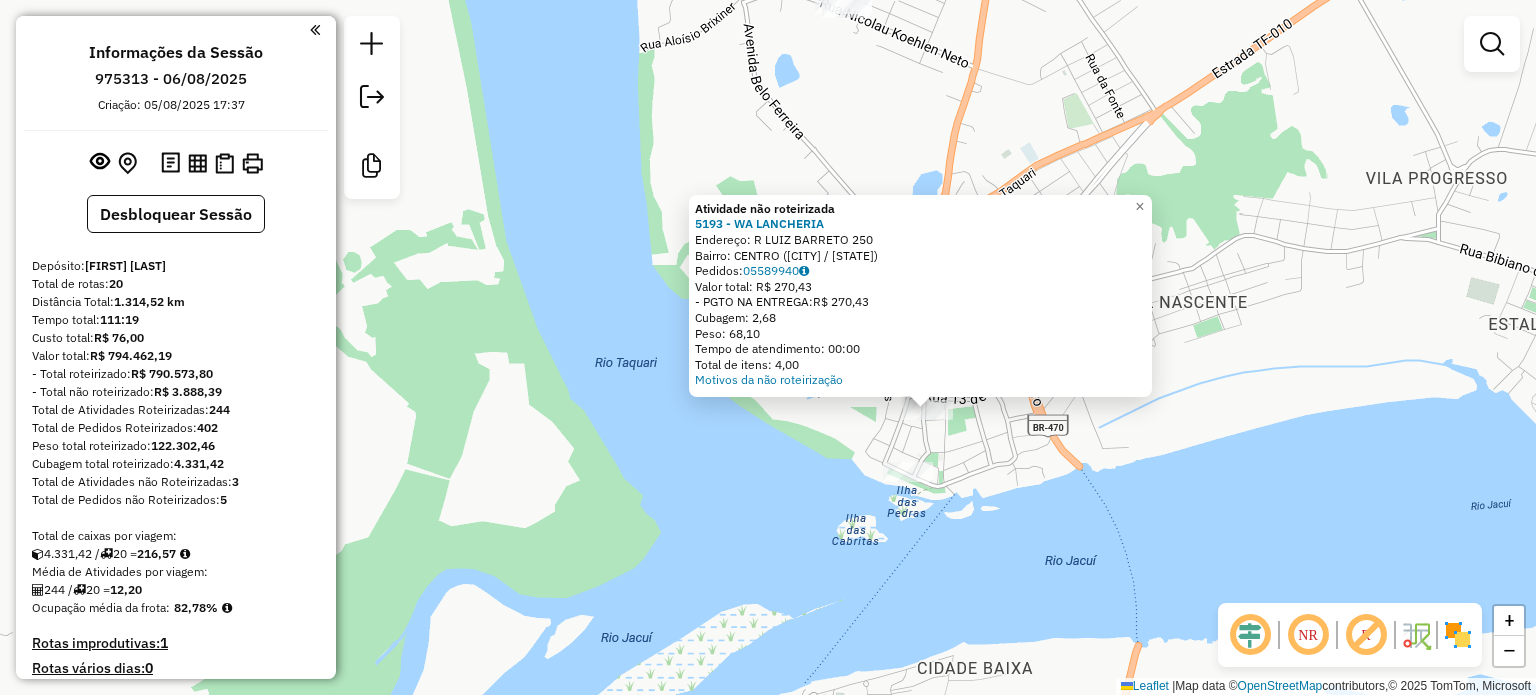 click on "Atividade não roteirizada 5193 - WA LANCHERIA  Endereço: R LUIZ BARRETO [NUMBER]   Bairro: CENTRO ([CITY] / [STATE])   Pedidos:  [PHONE]   Valor total: R$ 270,43   - PGTO NA ENTREGA:  R$ 270,43   Cubagem: 2,68   Peso: 68,10   Tempo de atendimento: 00:00   Total de itens: 4,00  Motivos da não roteirização × Janela de atendimento Grade de atendimento Capacidade Transportadoras Veículos Cliente Pedidos  Rotas Selecione os dias de semana para filtrar as janelas de atendimento  Seg   Ter   Qua   Qui   Sex   Sáb   Dom  Informe o período da janela de atendimento: De: Até:  Filtrar exatamente a janela do cliente  Considerar janela de atendimento padrão  Selecione os dias de semana para filtrar as grades de atendimento  Seg   Ter   Qua   Qui   Sex   Sáb   Dom   Considerar clientes sem dia de atendimento cadastrado  Clientes fora do dia de atendimento selecionado Filtrar as atividades entre os valores definidos abaixo:  Peso mínimo:   Peso máximo:   Cubagem mínima:   Cubagem máxima:   De:   Até:   De:   Até:" 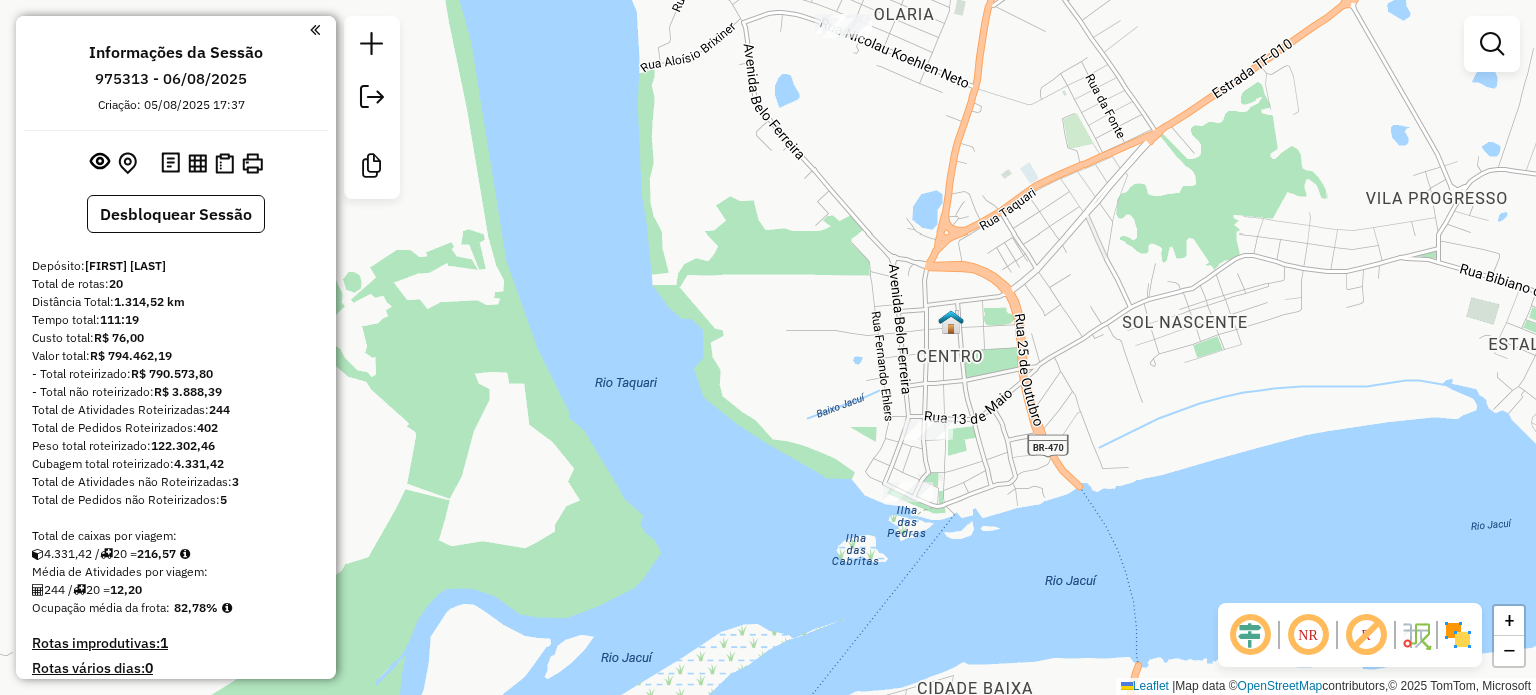 drag, startPoint x: 985, startPoint y: 31, endPoint x: 975, endPoint y: 231, distance: 200.24985 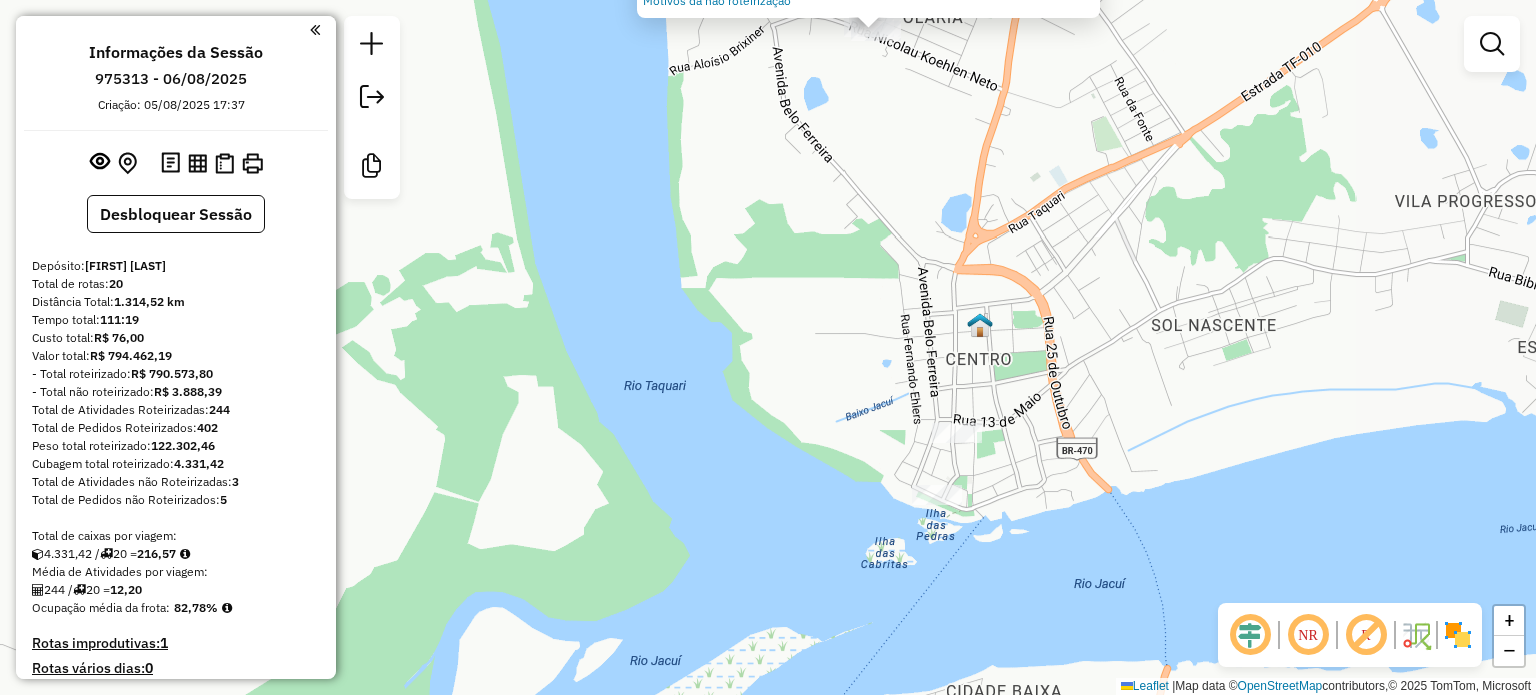 drag, startPoint x: 1024, startPoint y: 232, endPoint x: 1012, endPoint y: 110, distance: 122.588745 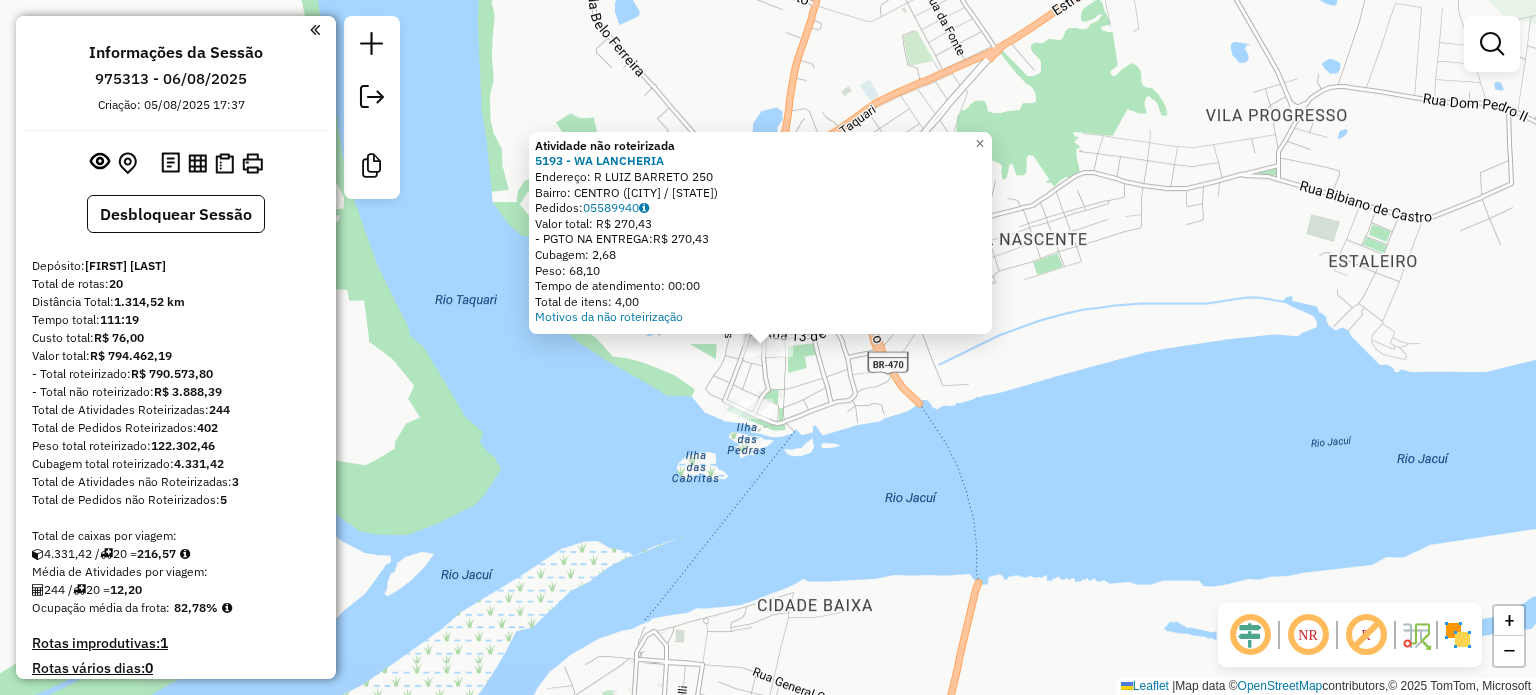 click on "Atividade não roteirizada 5193 - WA LANCHERIA  Endereço: R LUIZ BARRETO [NUMBER]   Bairro: CENTRO ([CITY] / [STATE])   Pedidos:  [PHONE]   Valor total: R$ 270,43   - PGTO NA ENTREGA:  R$ 270,43   Cubagem: 2,68   Peso: 68,10   Tempo de atendimento: 00:00   Total de itens: 4,00  Motivos da não roteirização × Janela de atendimento Grade de atendimento Capacidade Transportadoras Veículos Cliente Pedidos  Rotas Selecione os dias de semana para filtrar as janelas de atendimento  Seg   Ter   Qua   Qui   Sex   Sáb   Dom  Informe o período da janela de atendimento: De: Até:  Filtrar exatamente a janela do cliente  Considerar janela de atendimento padrão  Selecione os dias de semana para filtrar as grades de atendimento  Seg   Ter   Qua   Qui   Sex   Sáb   Dom   Considerar clientes sem dia de atendimento cadastrado  Clientes fora do dia de atendimento selecionado Filtrar as atividades entre os valores definidos abaixo:  Peso mínimo:   Peso máximo:   Cubagem mínima:   Cubagem máxima:   De:   Até:   De:   Até:" 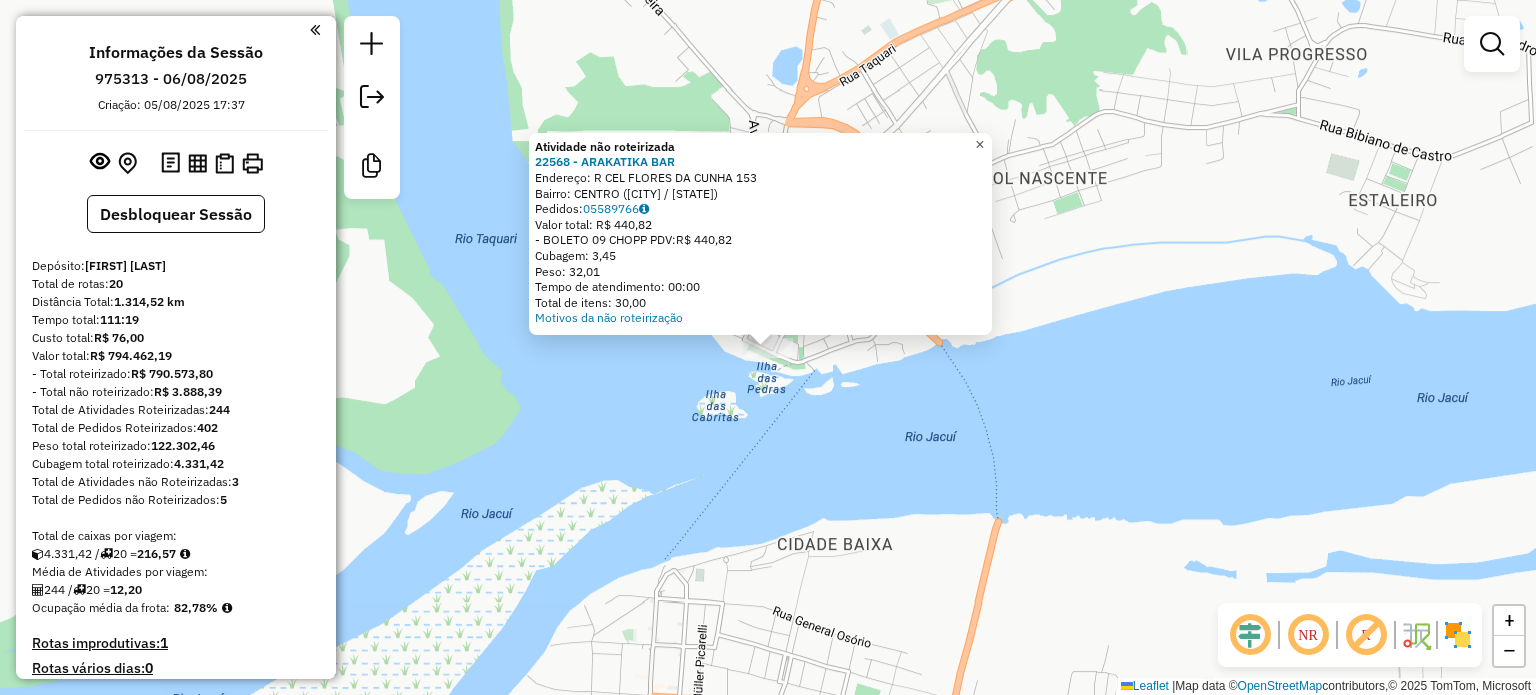 click on "×" 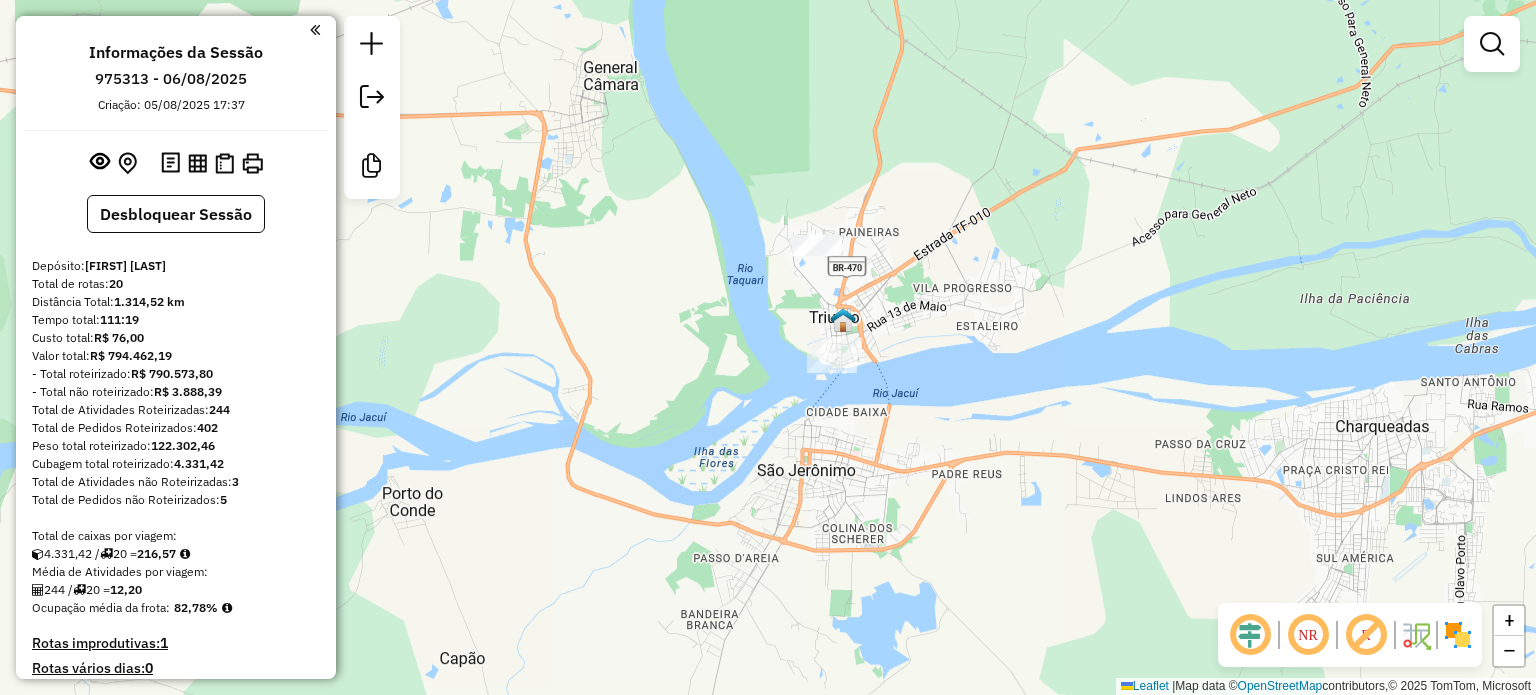 click on "Janela de atendimento Grade de atendimento Capacidade Transportadoras Veículos Cliente Pedidos  Rotas Selecione os dias de semana para filtrar as janelas de atendimento  Seg   Ter   Qua   Qui   Sex   Sáb   Dom  Informe o período da janela de atendimento: De: Até:  Filtrar exatamente a janela do cliente  Considerar janela de atendimento padrão  Selecione os dias de semana para filtrar as grades de atendimento  Seg   Ter   Qua   Qui   Sex   Sáb   Dom   Considerar clientes sem dia de atendimento cadastrado  Clientes fora do dia de atendimento selecionado Filtrar as atividades entre os valores definidos abaixo:  Peso mínimo:   Peso máximo:   Cubagem mínima:   Cubagem máxima:   De:   Até:  Filtrar as atividades entre o tempo de atendimento definido abaixo:  De:   Até:   Considerar capacidade total dos clientes não roteirizados Transportadora: Selecione um ou mais itens Tipo de veículo: Selecione um ou mais itens Veículo: Selecione um ou mais itens Motorista: Selecione um ou mais itens Nome: Rótulo:" 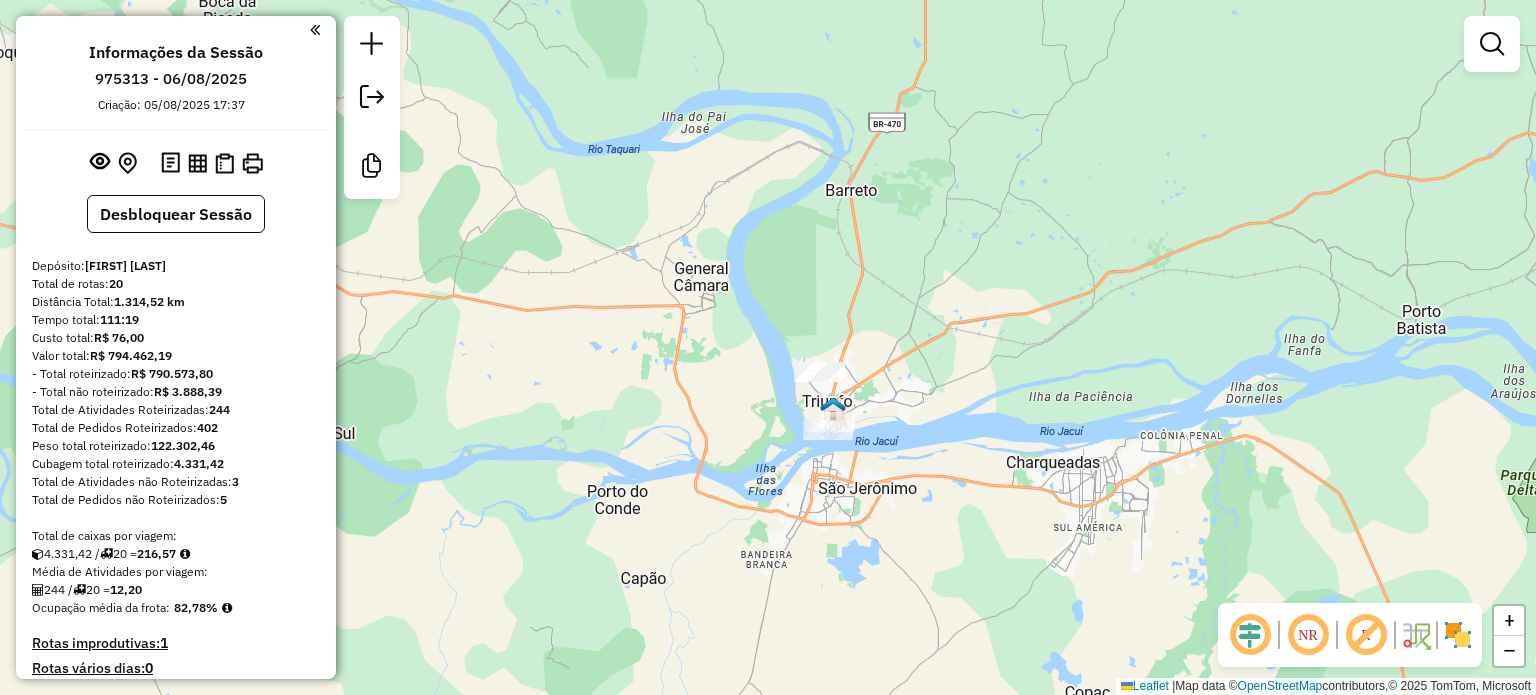 drag, startPoint x: 1158, startPoint y: 231, endPoint x: 1008, endPoint y: 339, distance: 184.83507 